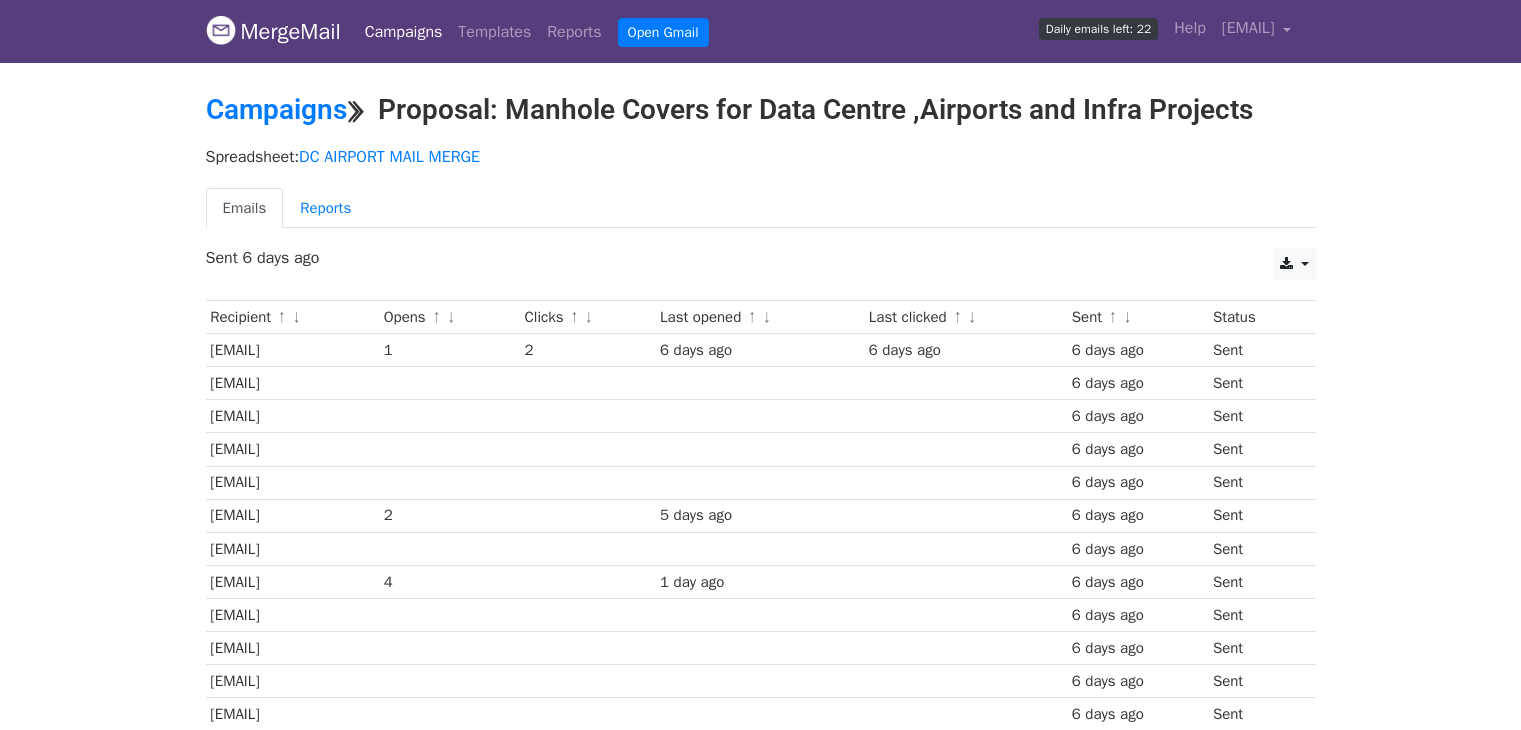 scroll, scrollTop: 0, scrollLeft: 0, axis: both 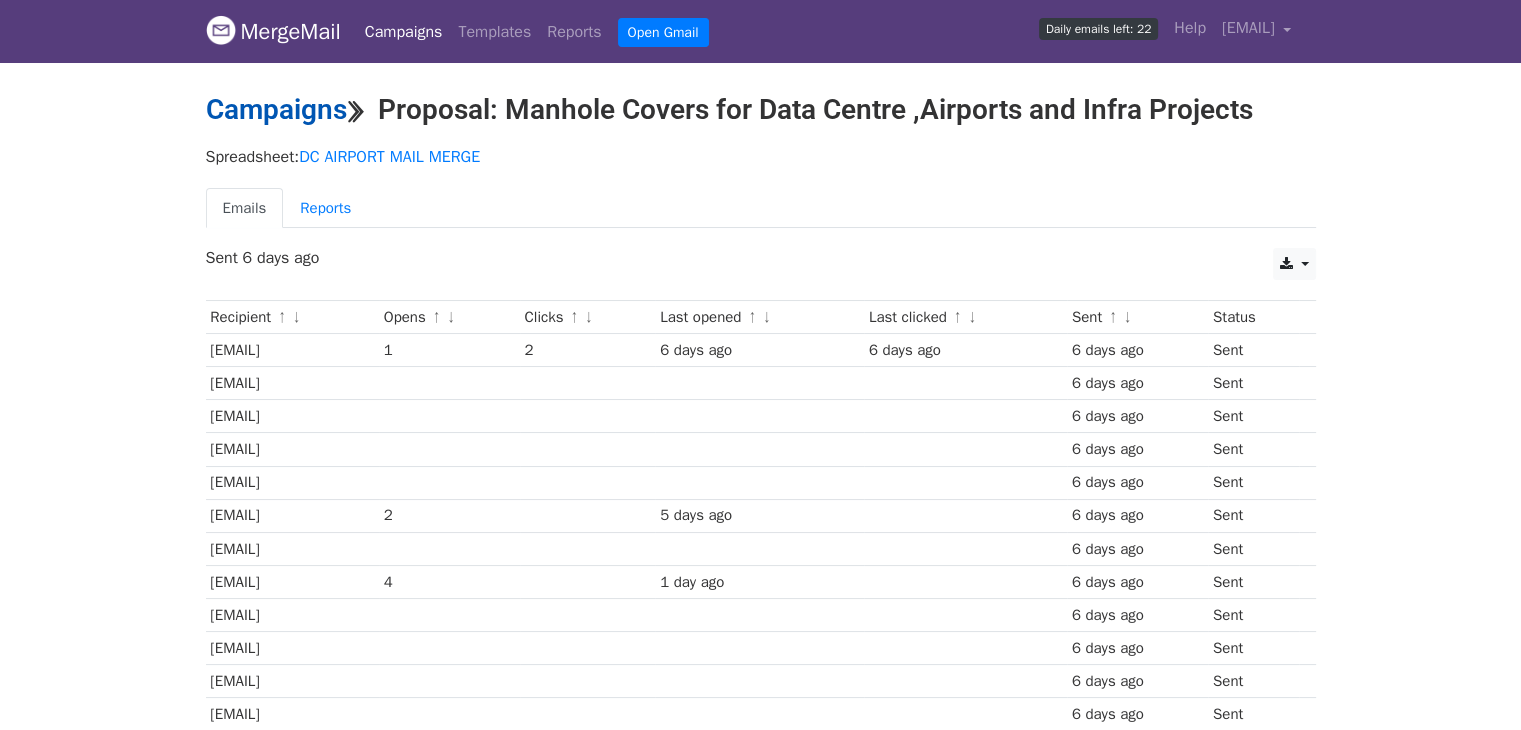 click on "Campaigns" at bounding box center [276, 109] 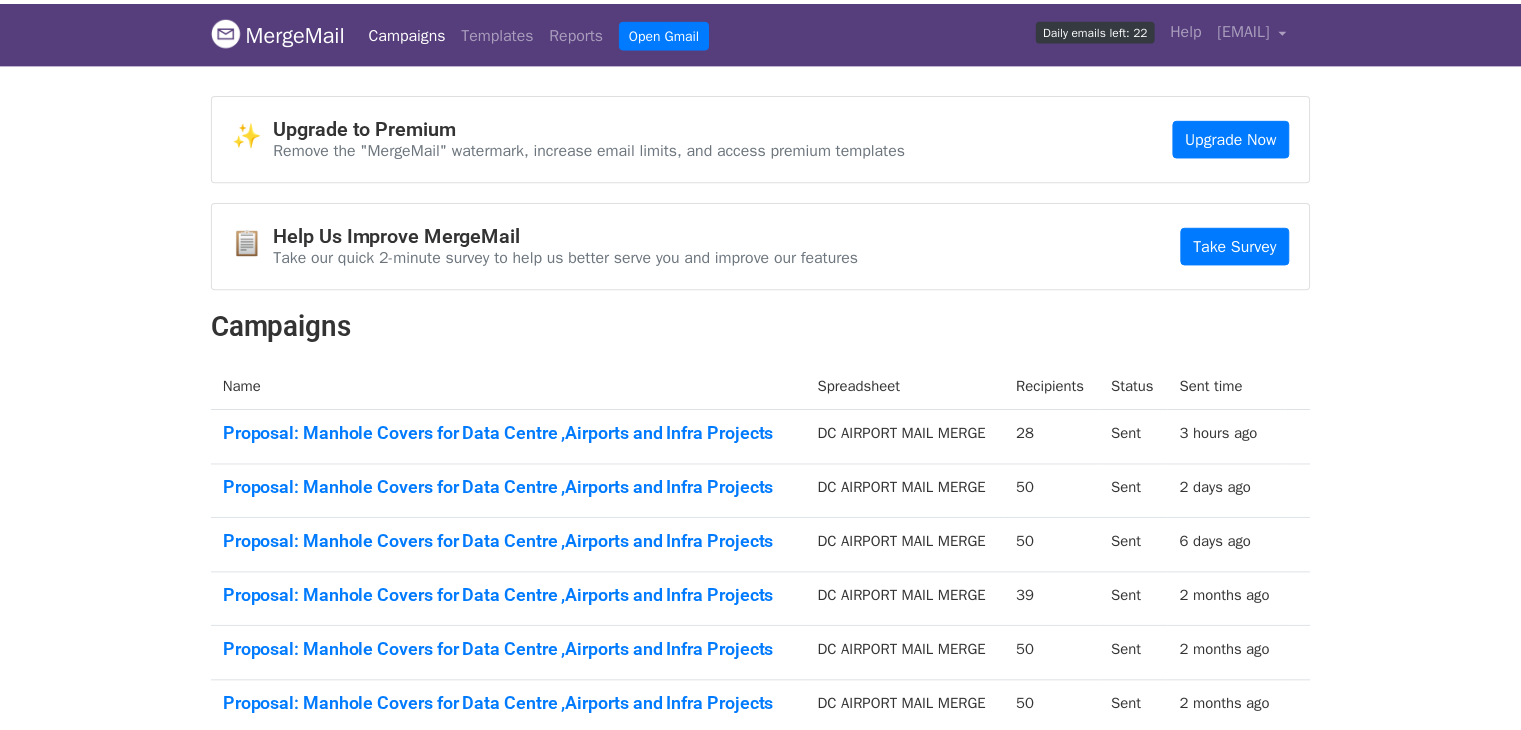 scroll, scrollTop: 0, scrollLeft: 0, axis: both 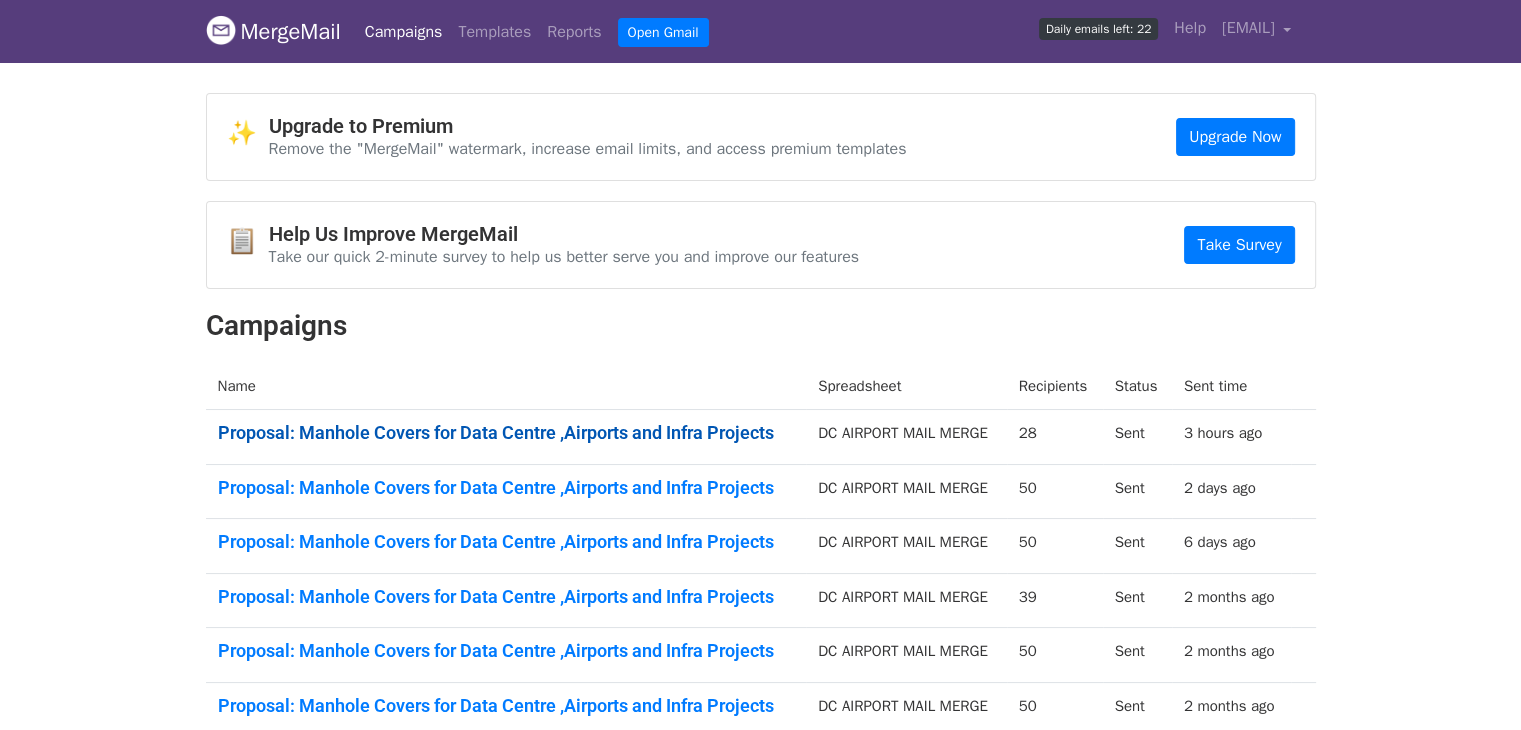 click on "Proposal: Manhole Covers for Data Centre ,Airports and Infra Projects" at bounding box center (506, 433) 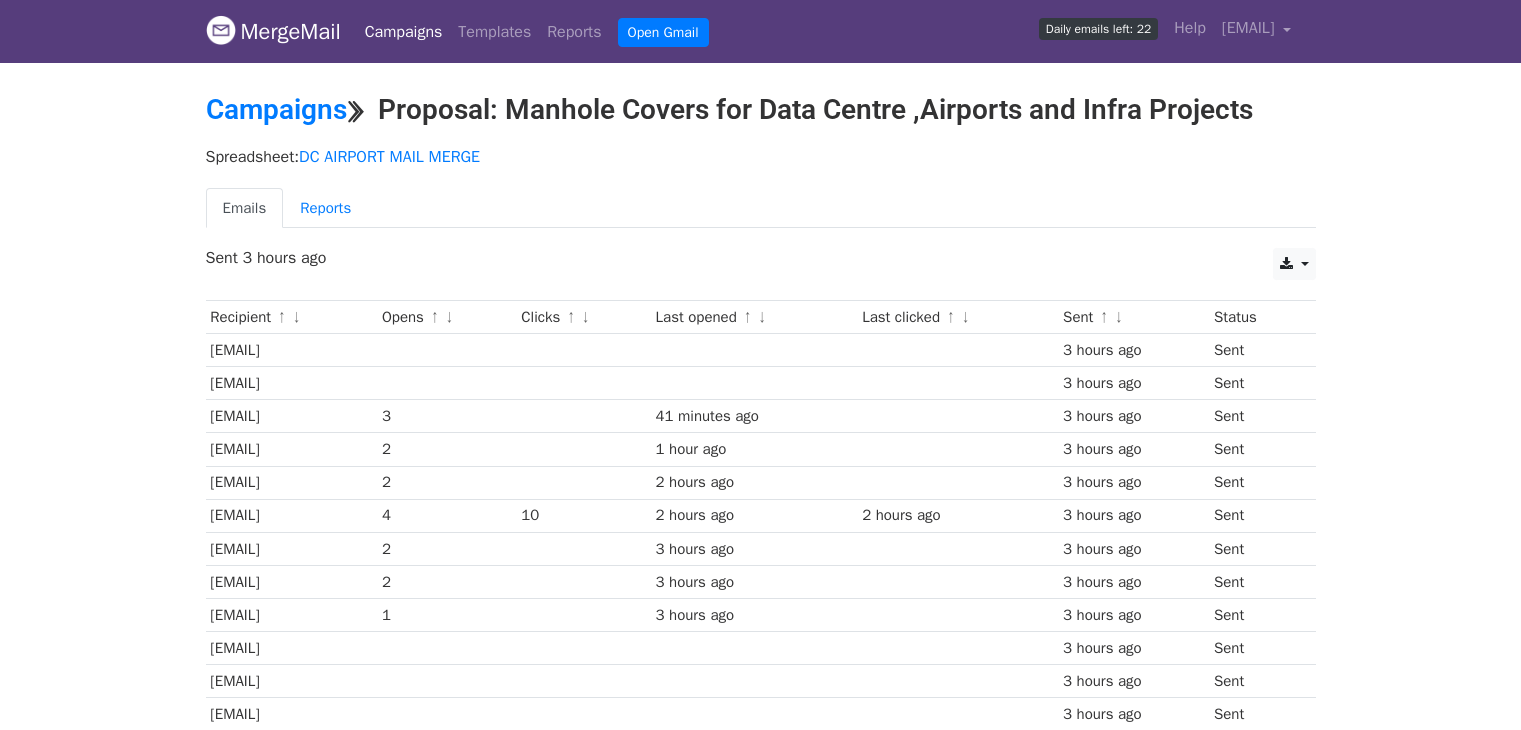 scroll, scrollTop: 0, scrollLeft: 0, axis: both 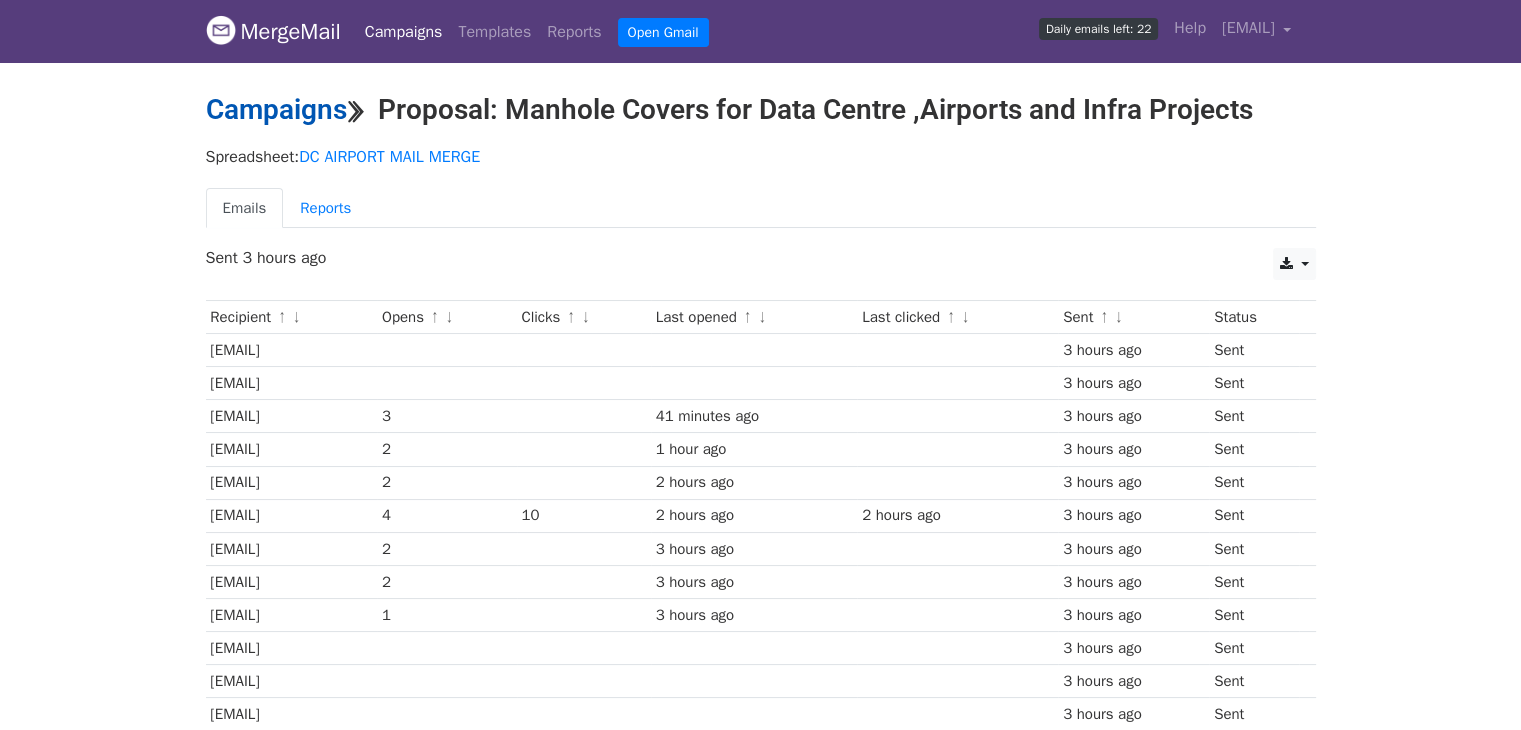 click on "Campaigns" at bounding box center (276, 109) 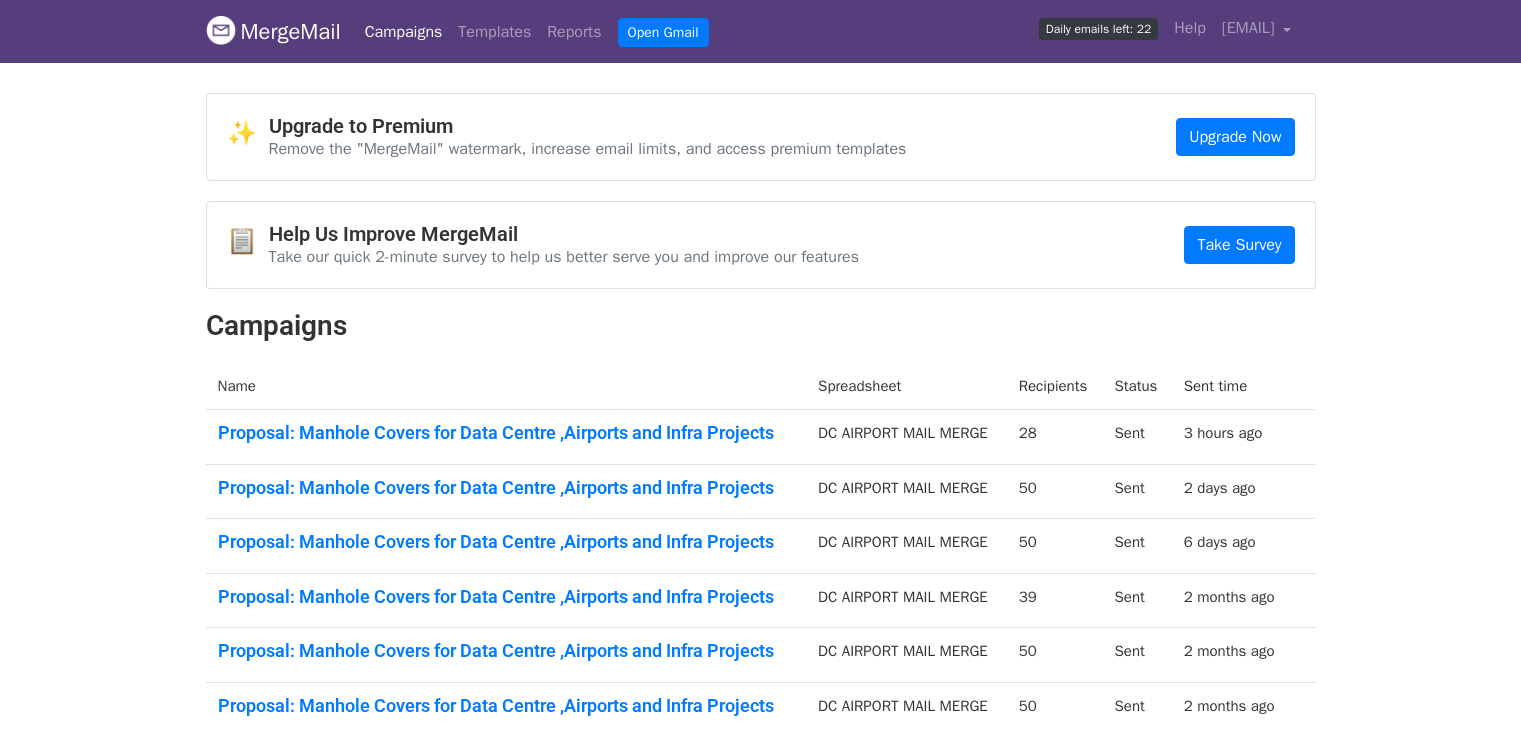 scroll, scrollTop: 0, scrollLeft: 0, axis: both 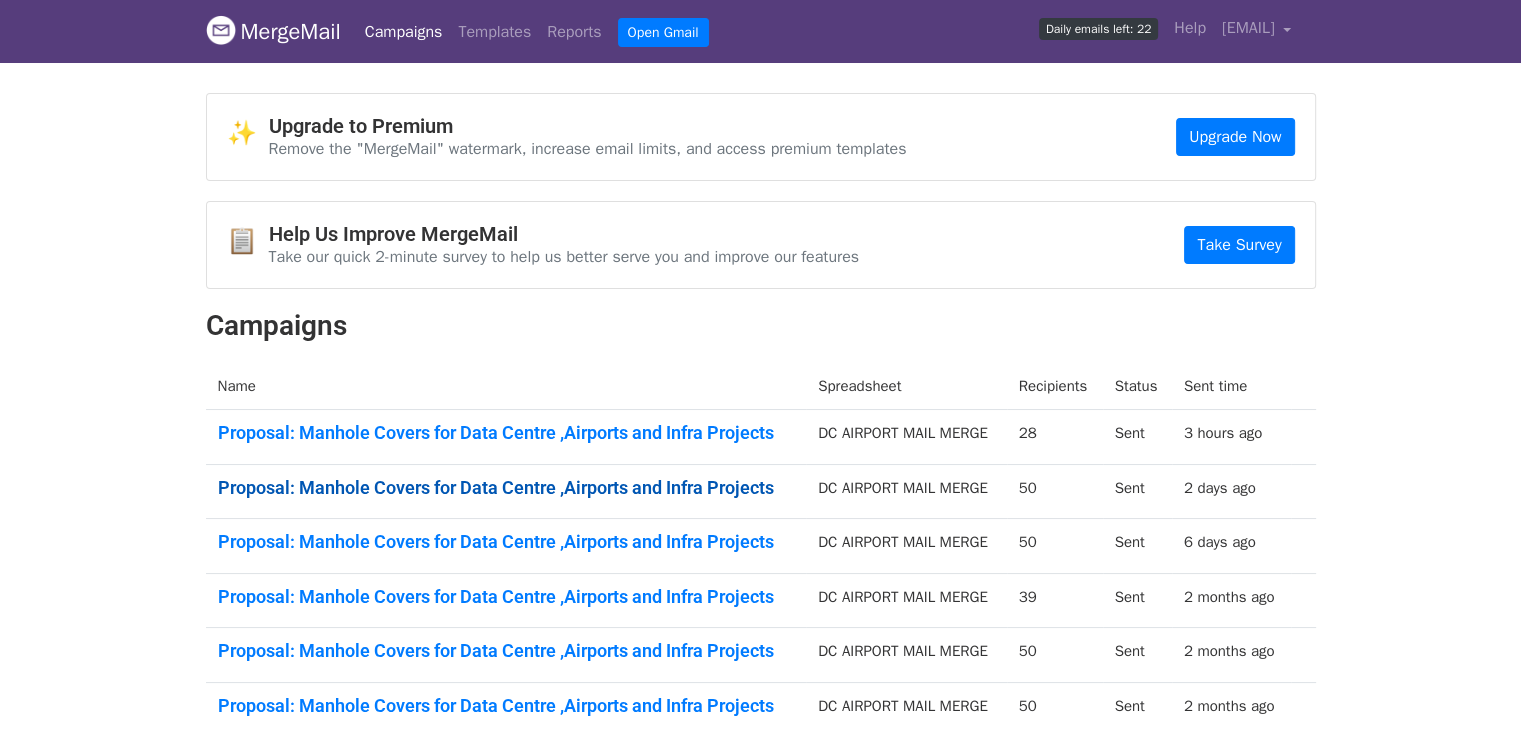 click on "Proposal: Manhole Covers for Data Centre ,Airports and Infra Projects" at bounding box center (506, 488) 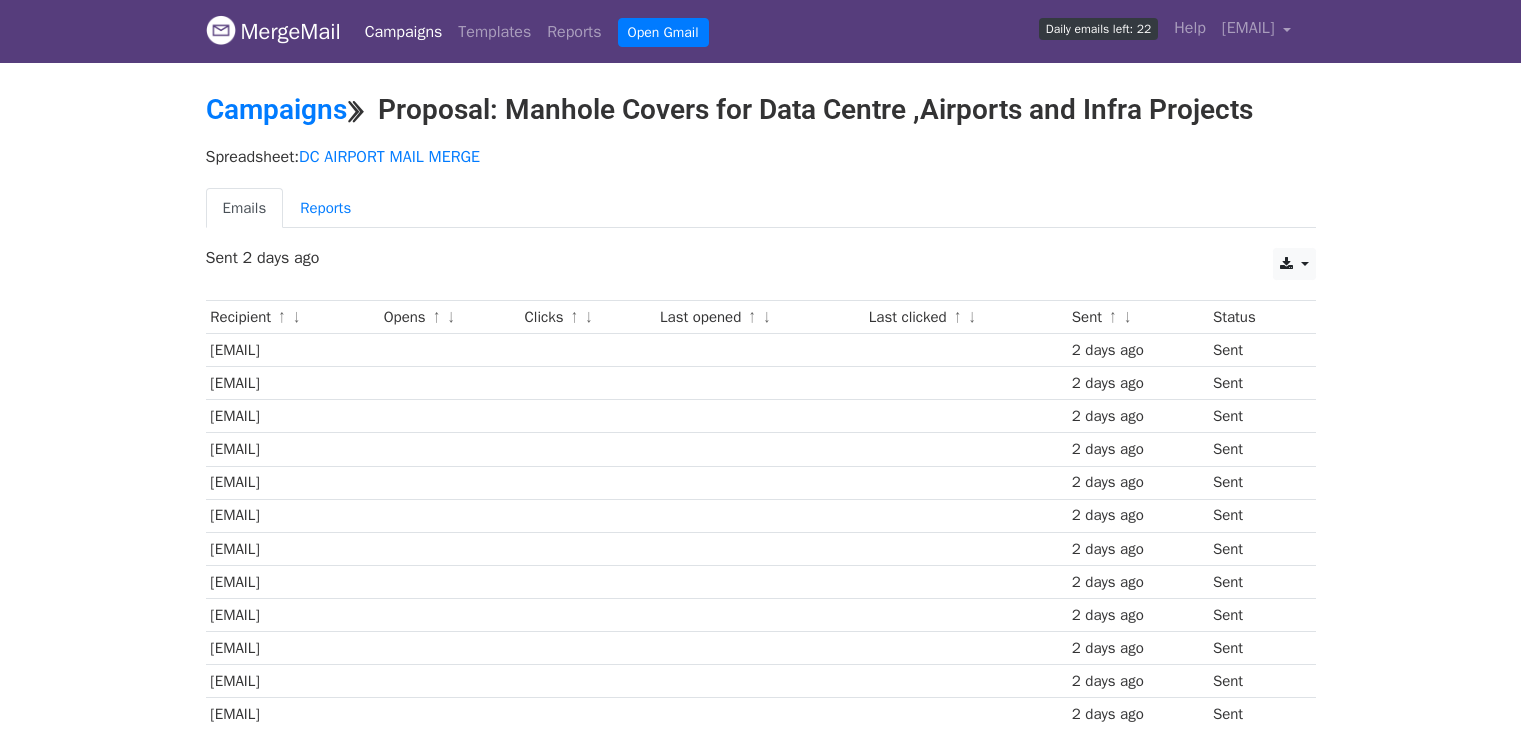 scroll, scrollTop: 0, scrollLeft: 0, axis: both 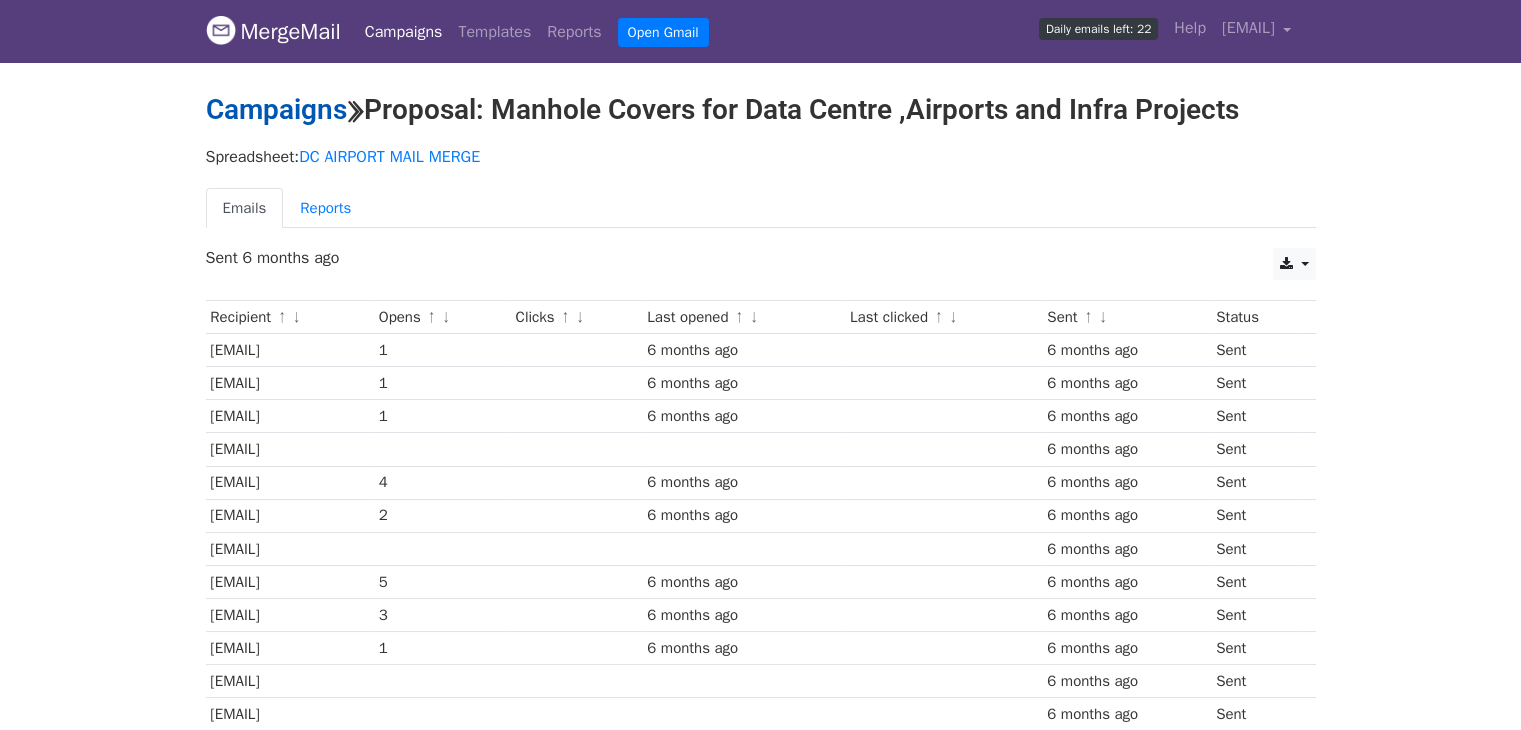 click on "Campaigns" at bounding box center (276, 109) 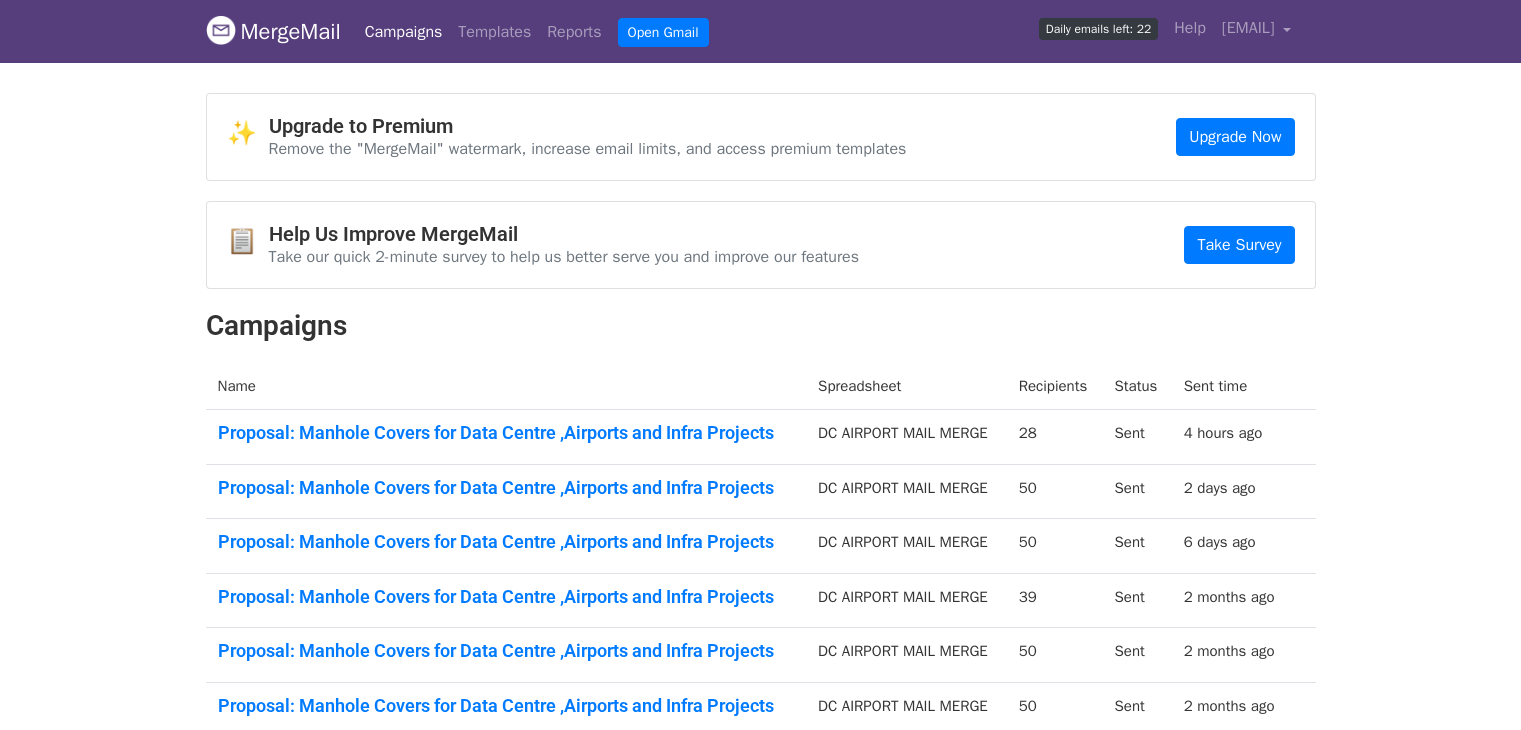 scroll, scrollTop: 0, scrollLeft: 0, axis: both 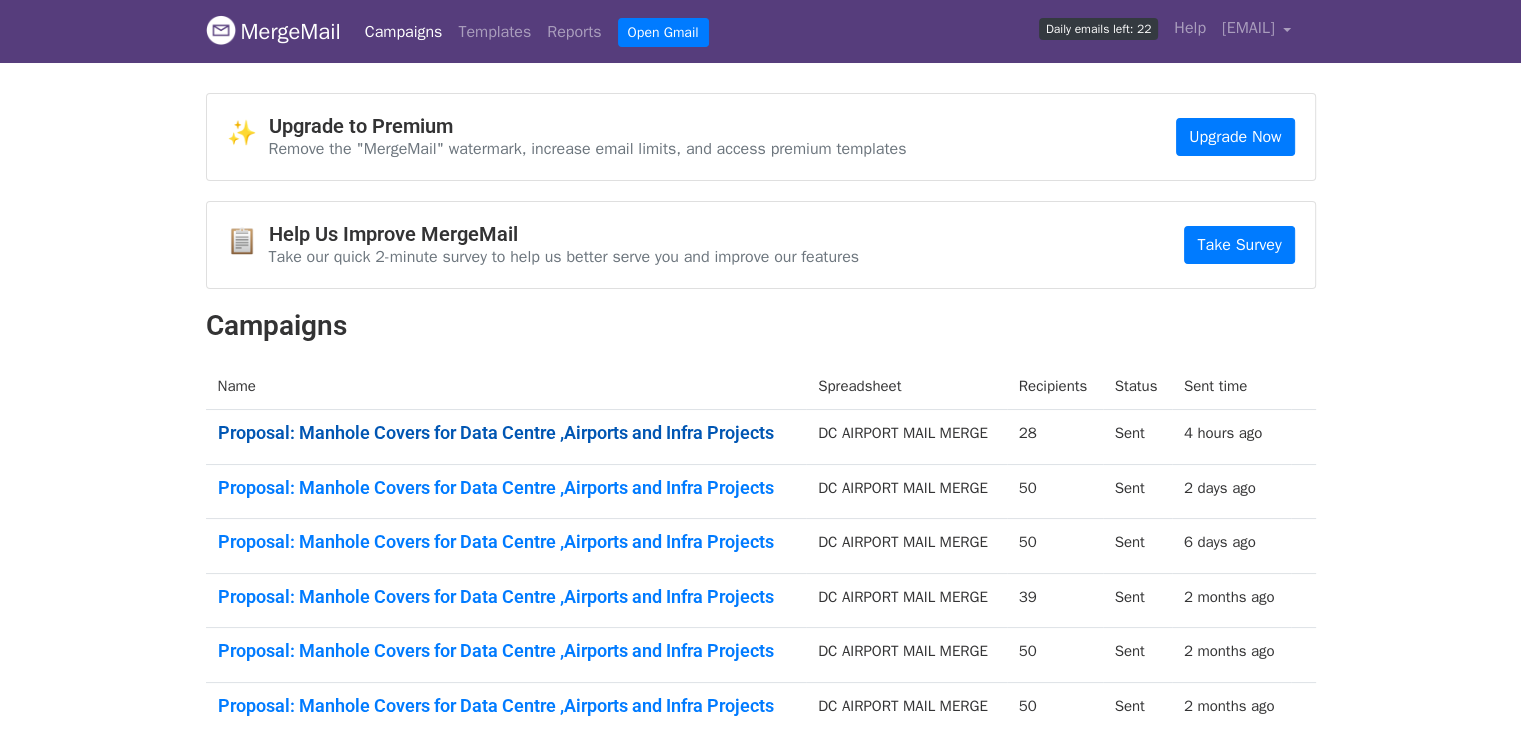 click on "Proposal: Manhole Covers for Data Centre ,Airports and Infra Projects" at bounding box center [506, 433] 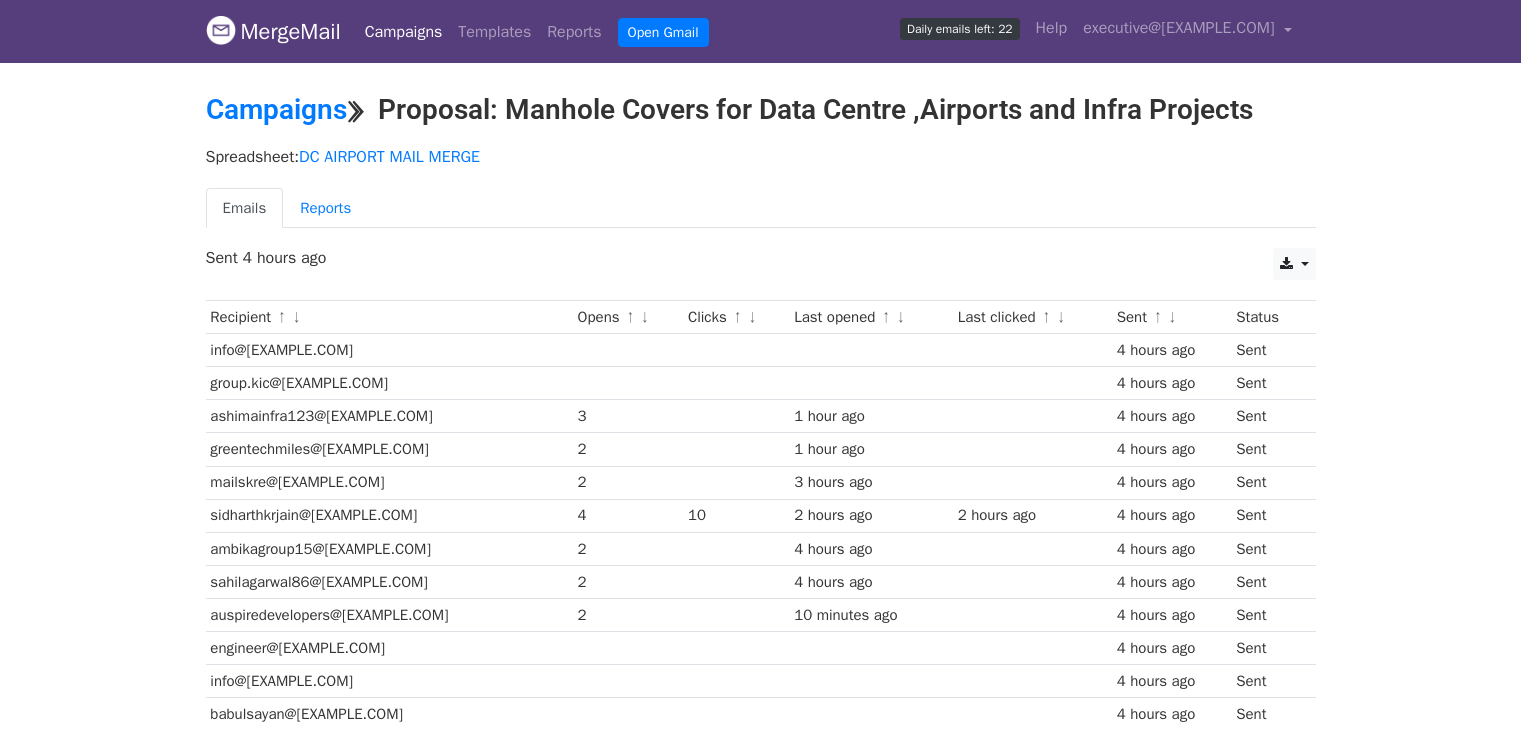 scroll, scrollTop: 0, scrollLeft: 0, axis: both 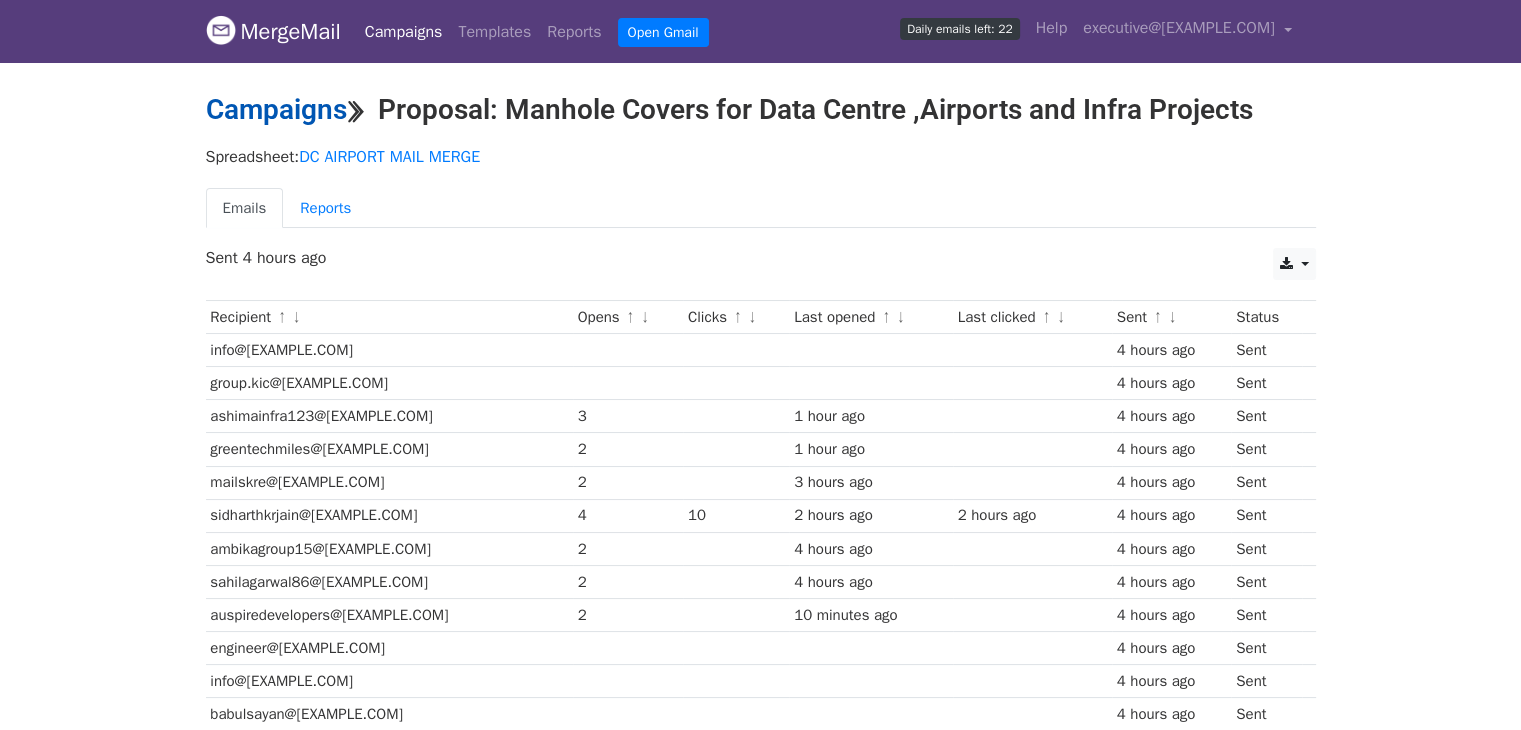 click on "Campaigns" at bounding box center [276, 109] 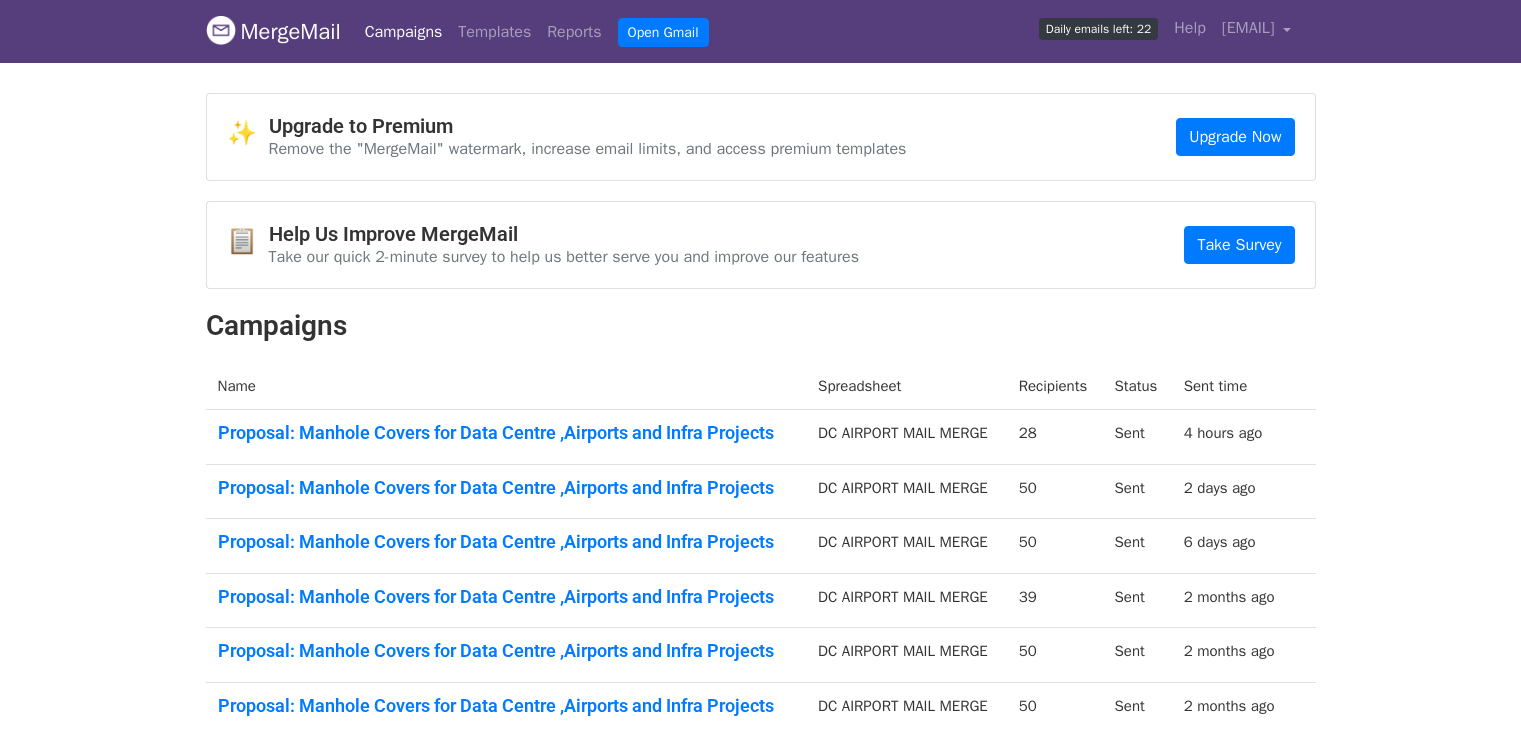 scroll, scrollTop: 0, scrollLeft: 0, axis: both 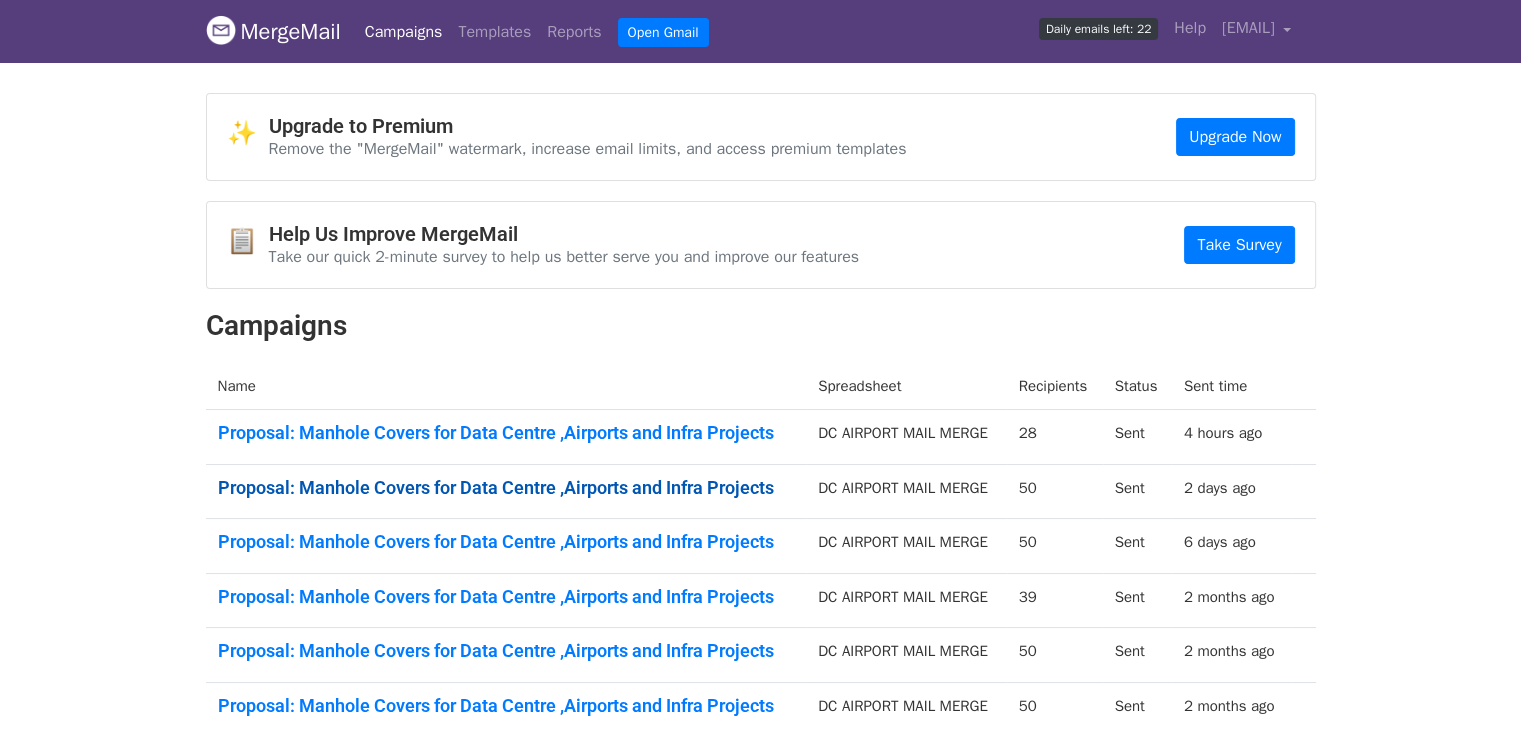 click on "Proposal: Manhole Covers for Data Centre ,Airports and Infra Projects" at bounding box center [506, 488] 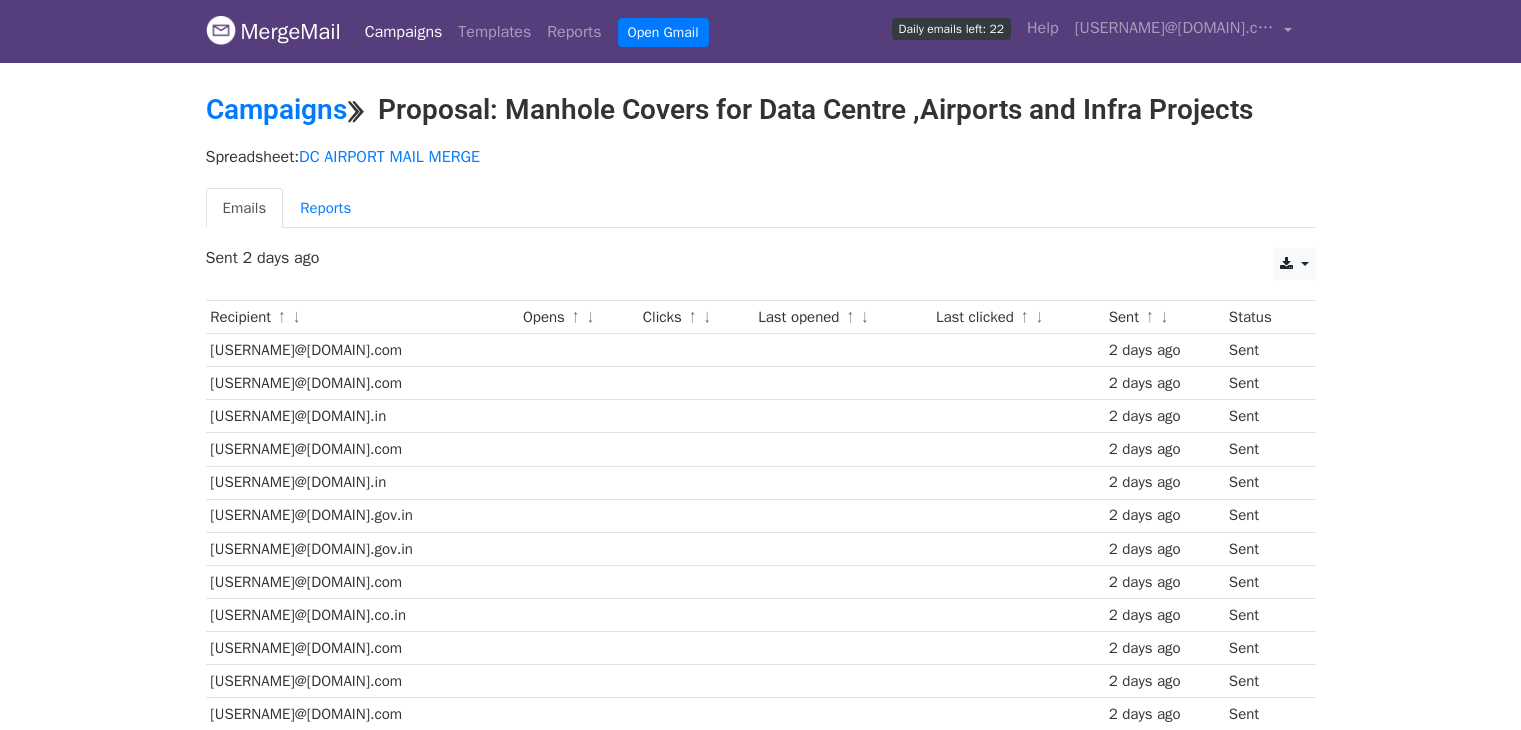scroll, scrollTop: 0, scrollLeft: 0, axis: both 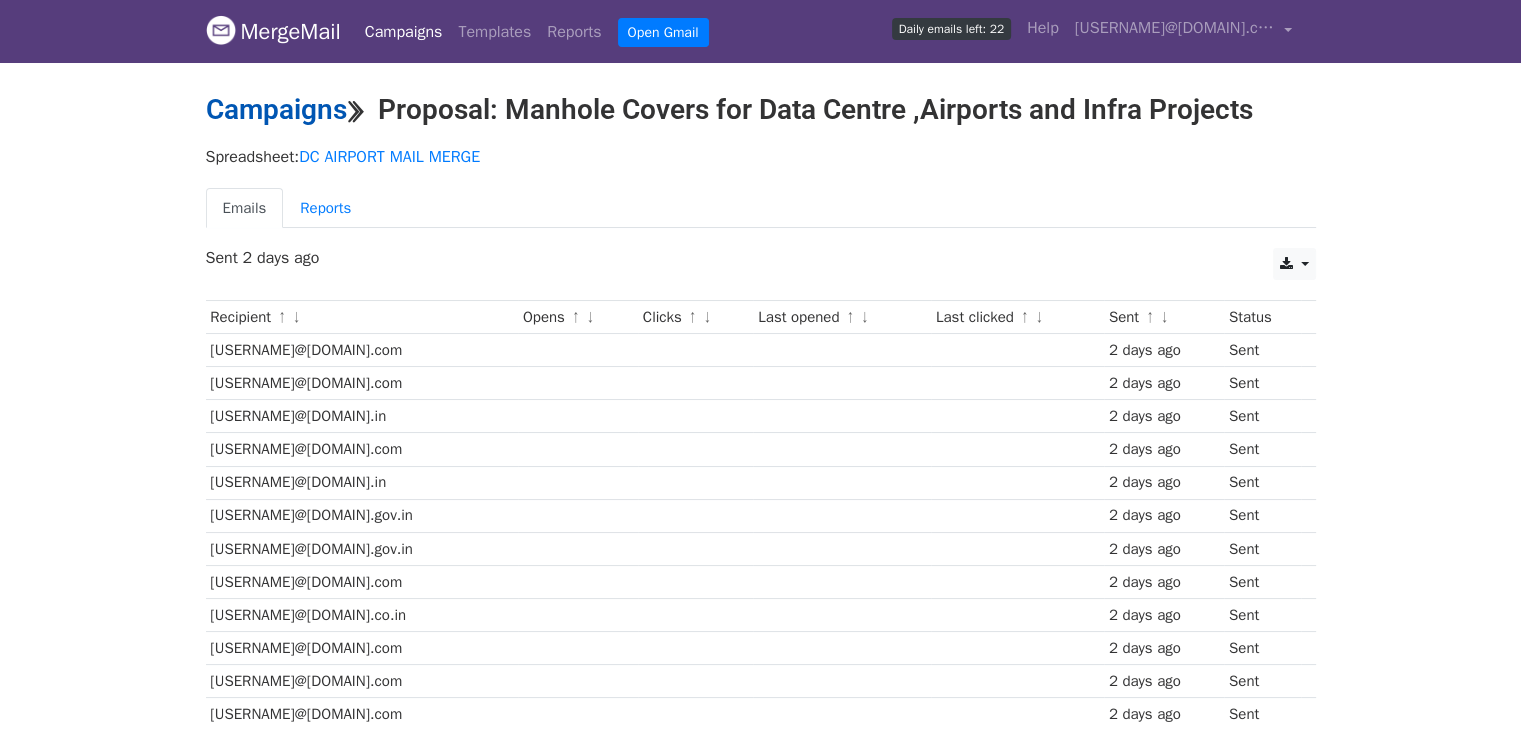 click on "Campaigns" at bounding box center (276, 109) 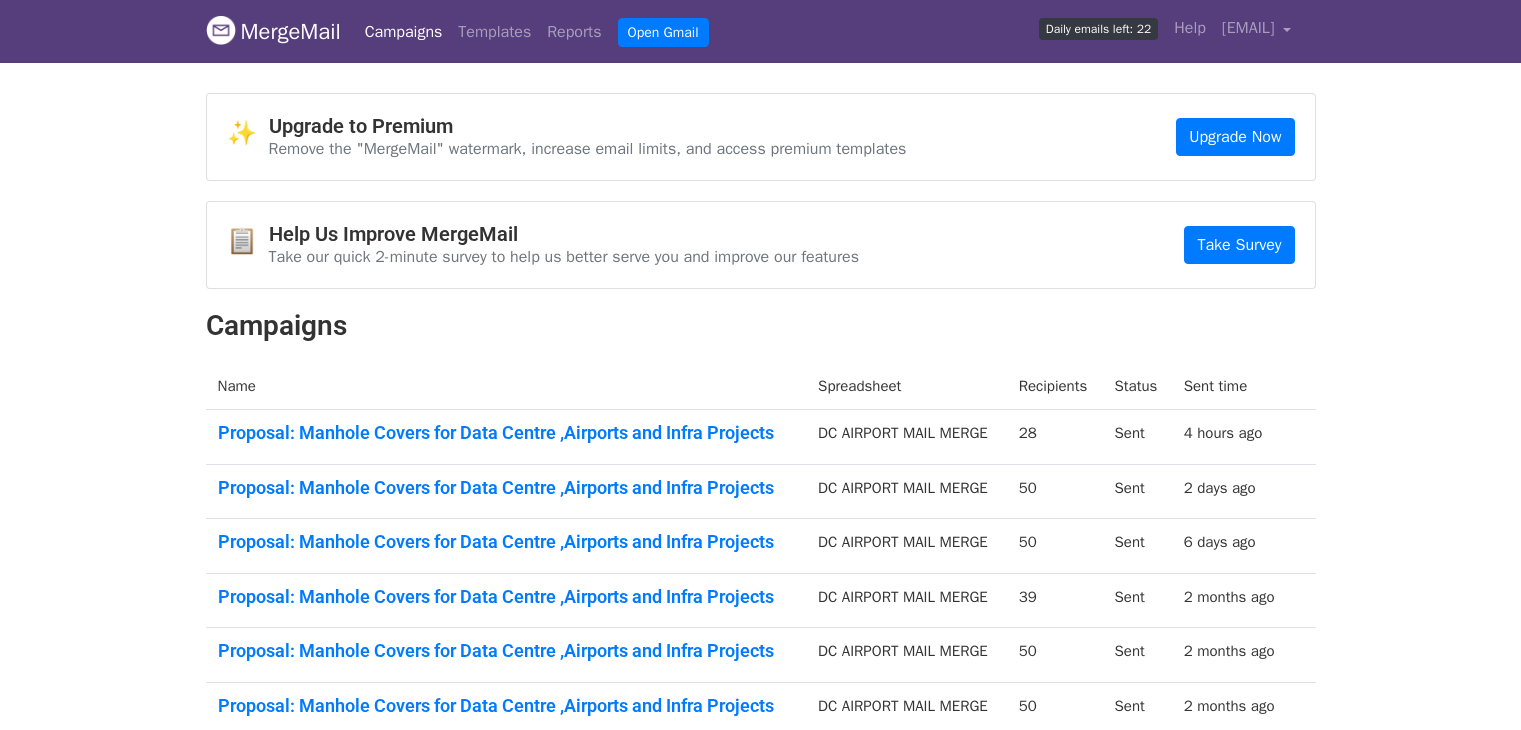scroll, scrollTop: 0, scrollLeft: 0, axis: both 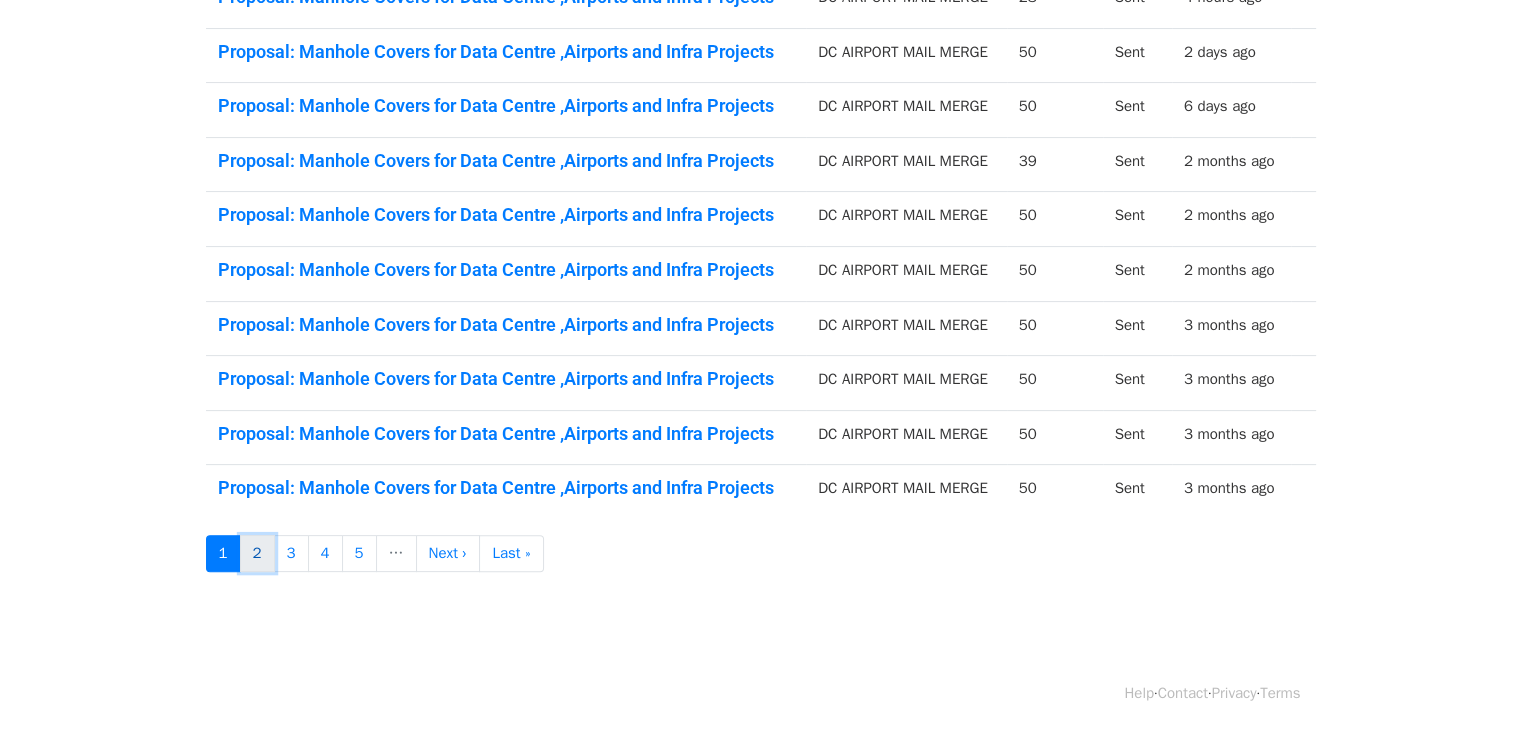 click on "2" at bounding box center (257, 553) 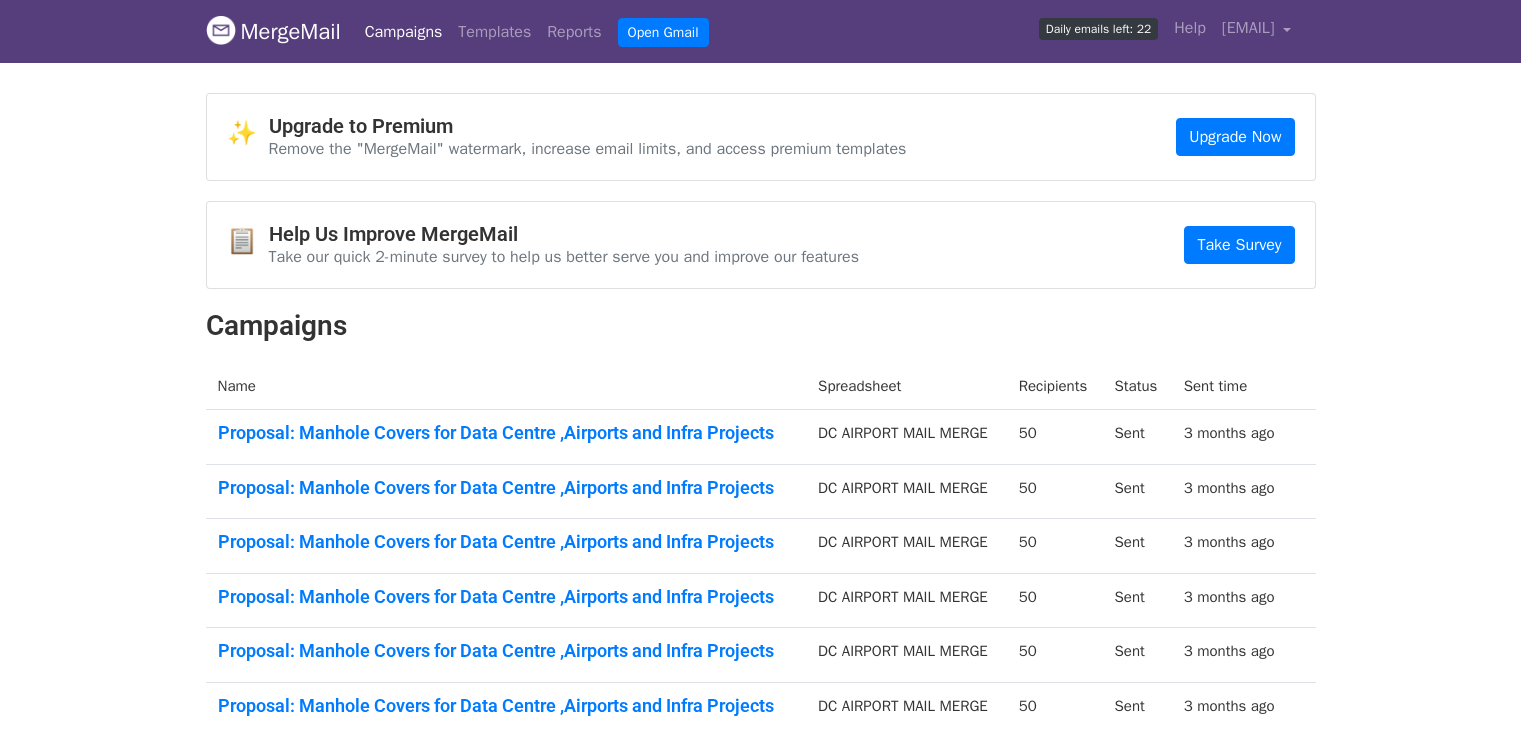 scroll, scrollTop: 0, scrollLeft: 0, axis: both 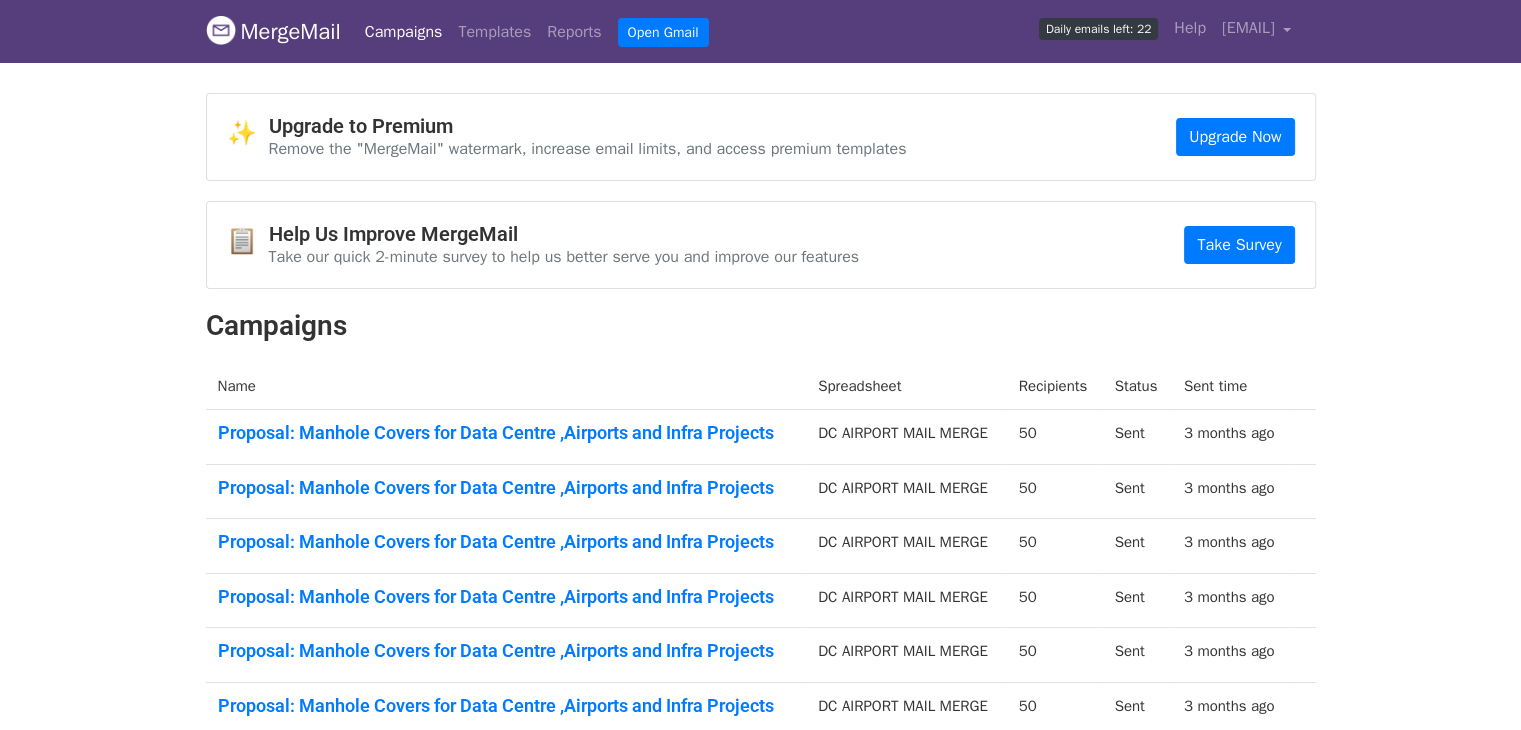 click on "Campaigns" at bounding box center (761, 326) 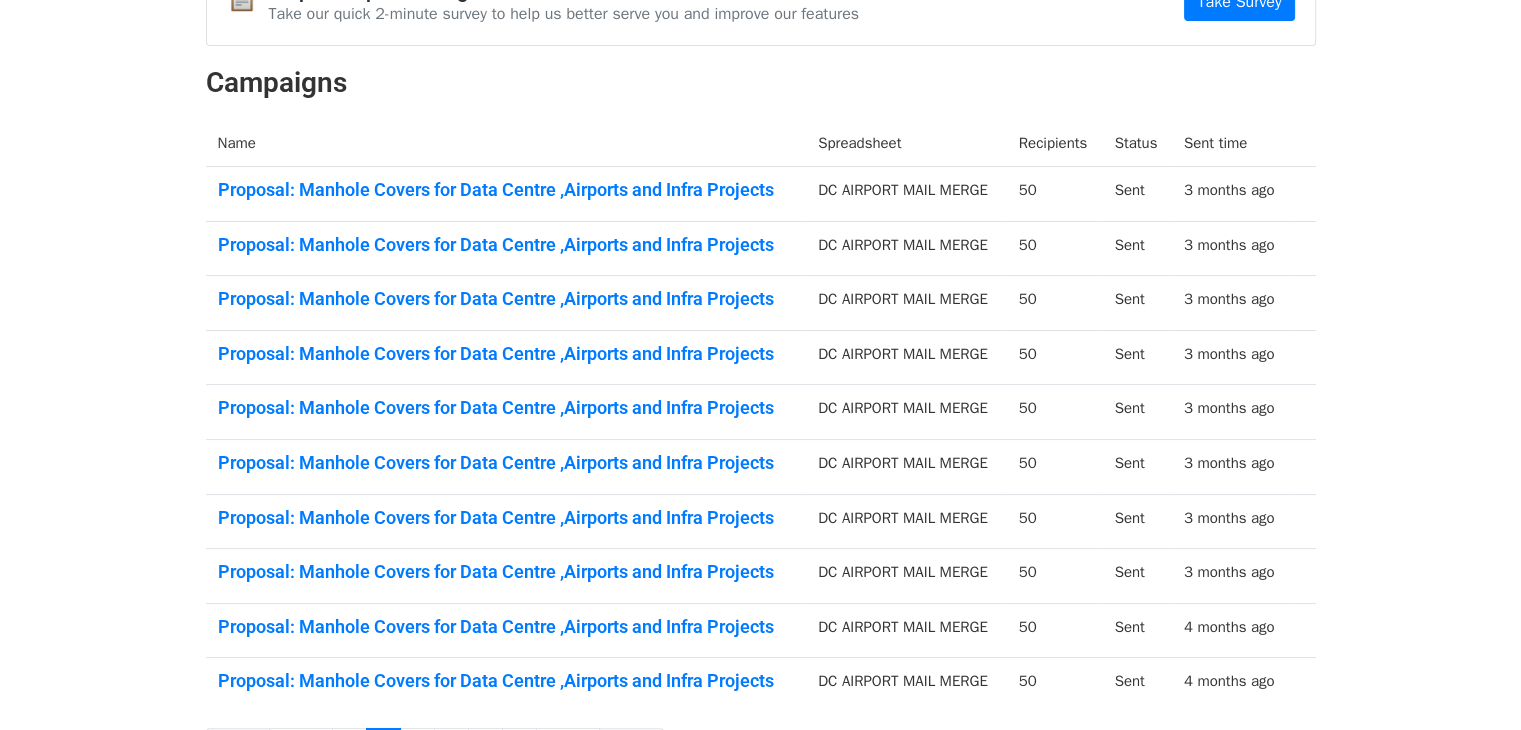 scroll, scrollTop: 244, scrollLeft: 0, axis: vertical 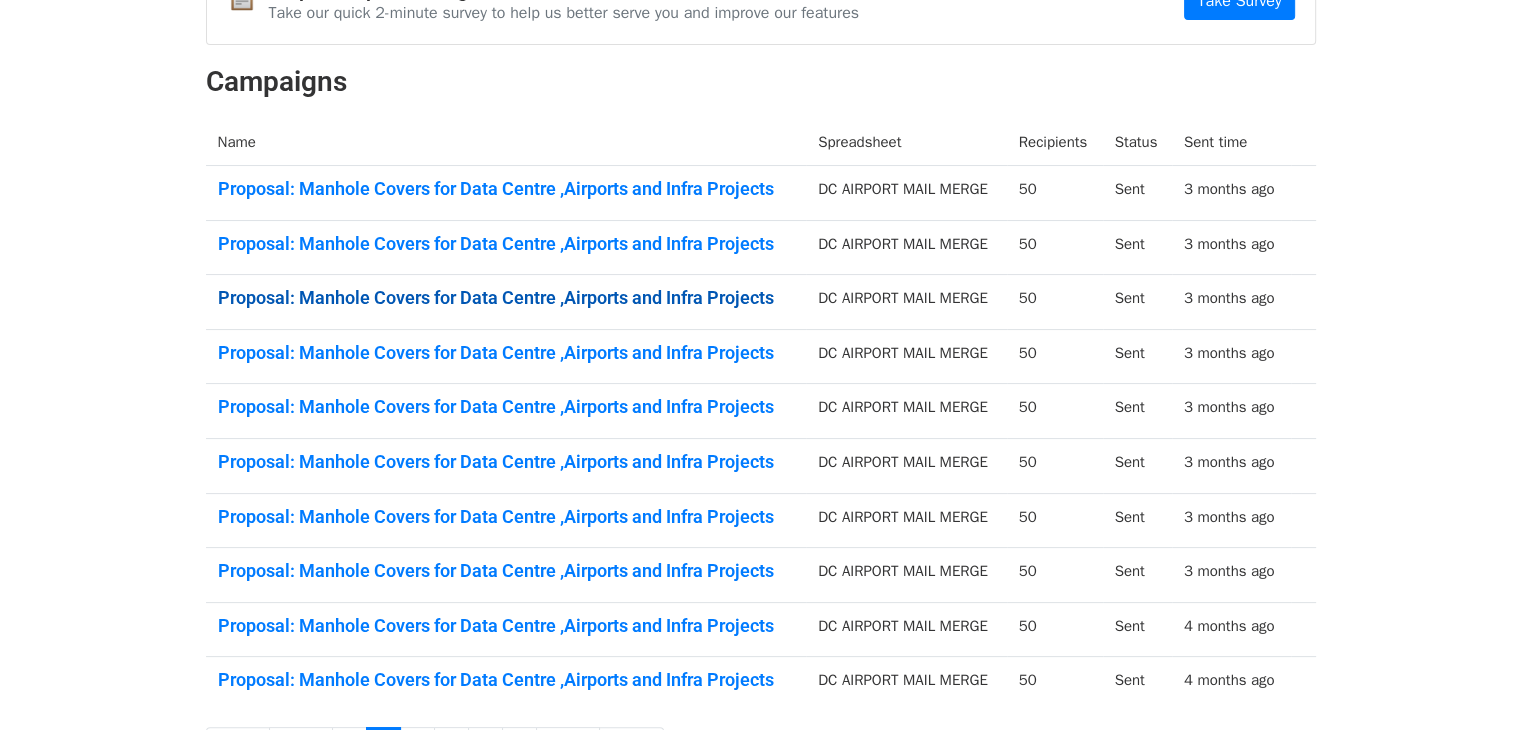 click on "Proposal: Manhole Covers for Data Centre ,Airports and Infra Projects" at bounding box center (506, 298) 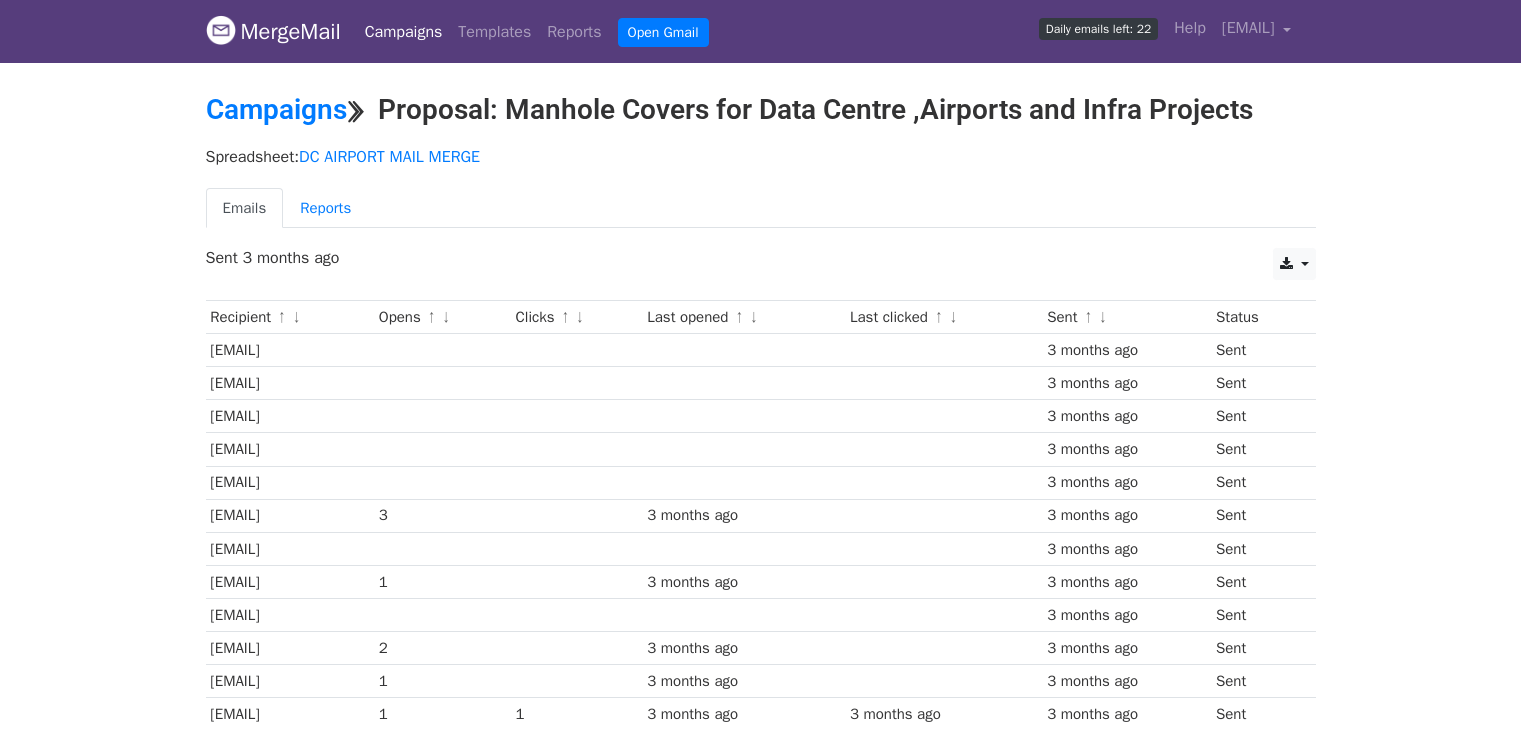 scroll, scrollTop: 0, scrollLeft: 0, axis: both 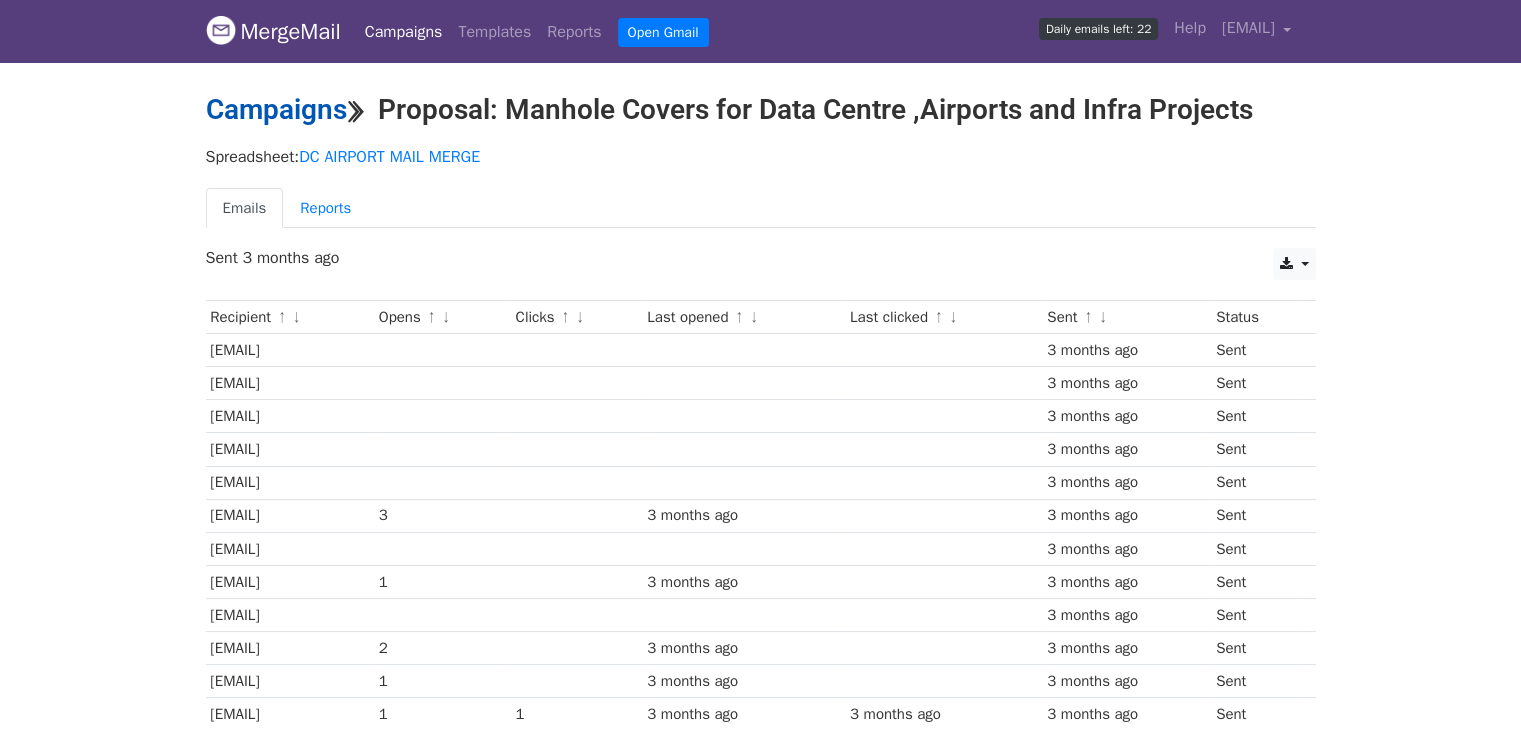 click on "Campaigns" at bounding box center (276, 109) 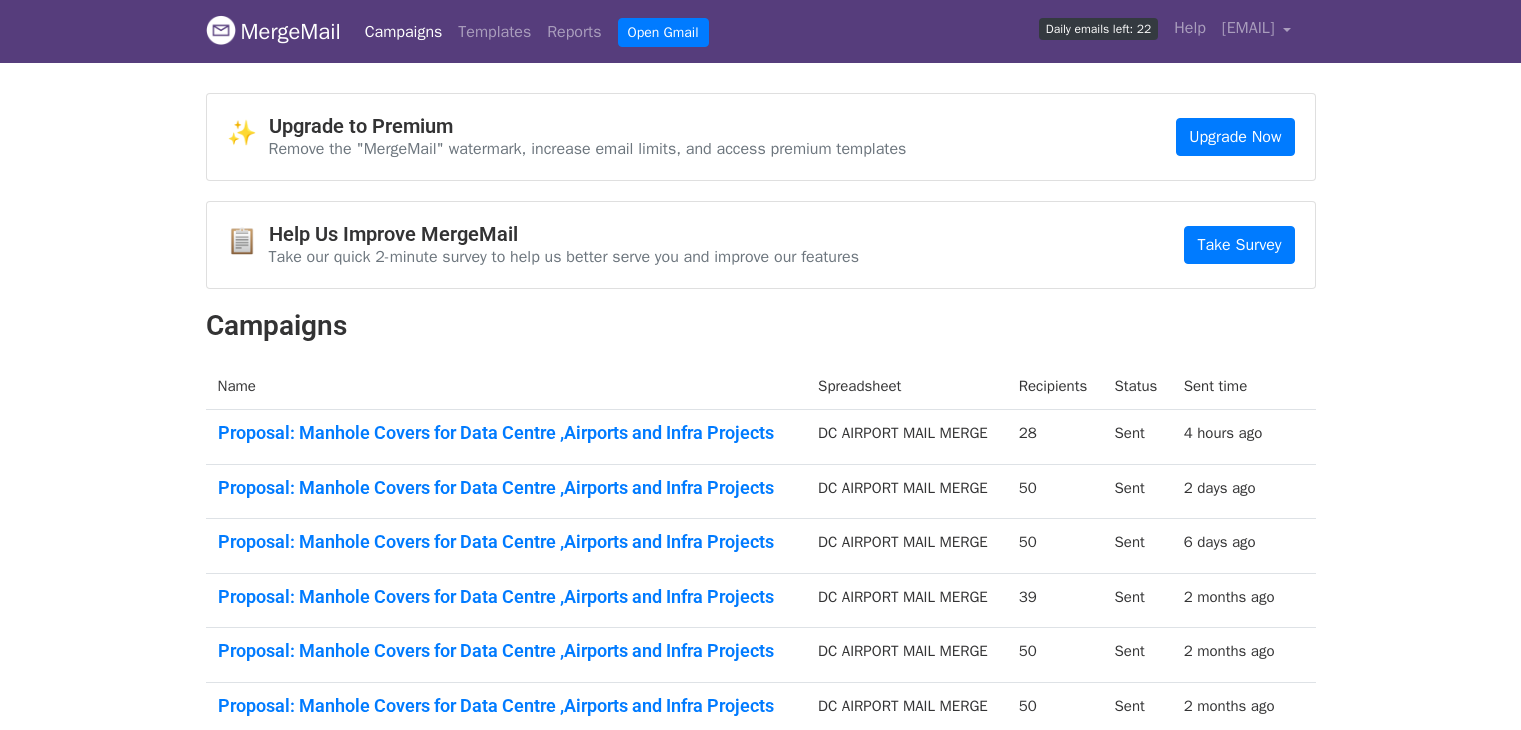 scroll, scrollTop: 0, scrollLeft: 0, axis: both 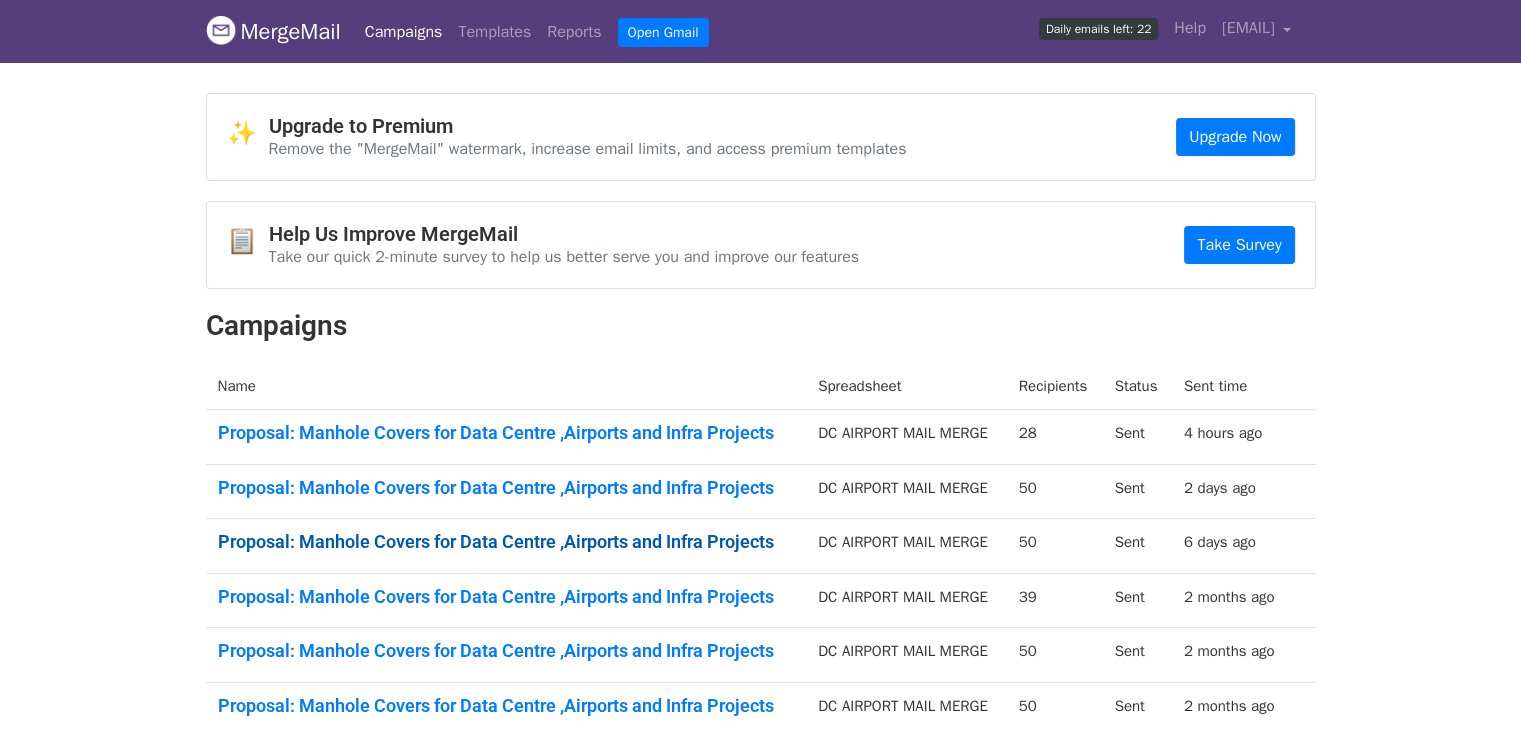 click on "Proposal: Manhole Covers for Data Centre ,Airports and Infra Projects" at bounding box center [506, 542] 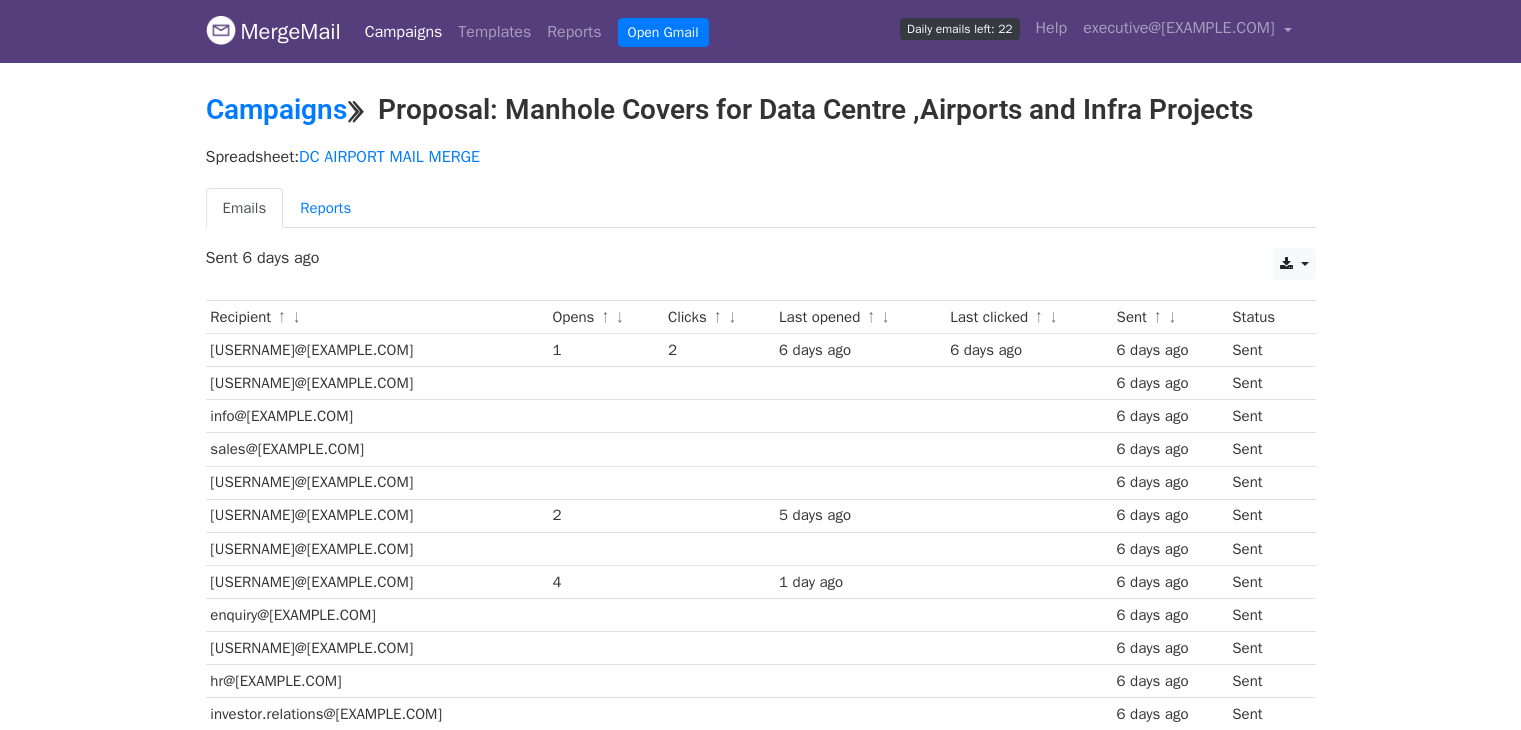 scroll, scrollTop: 0, scrollLeft: 0, axis: both 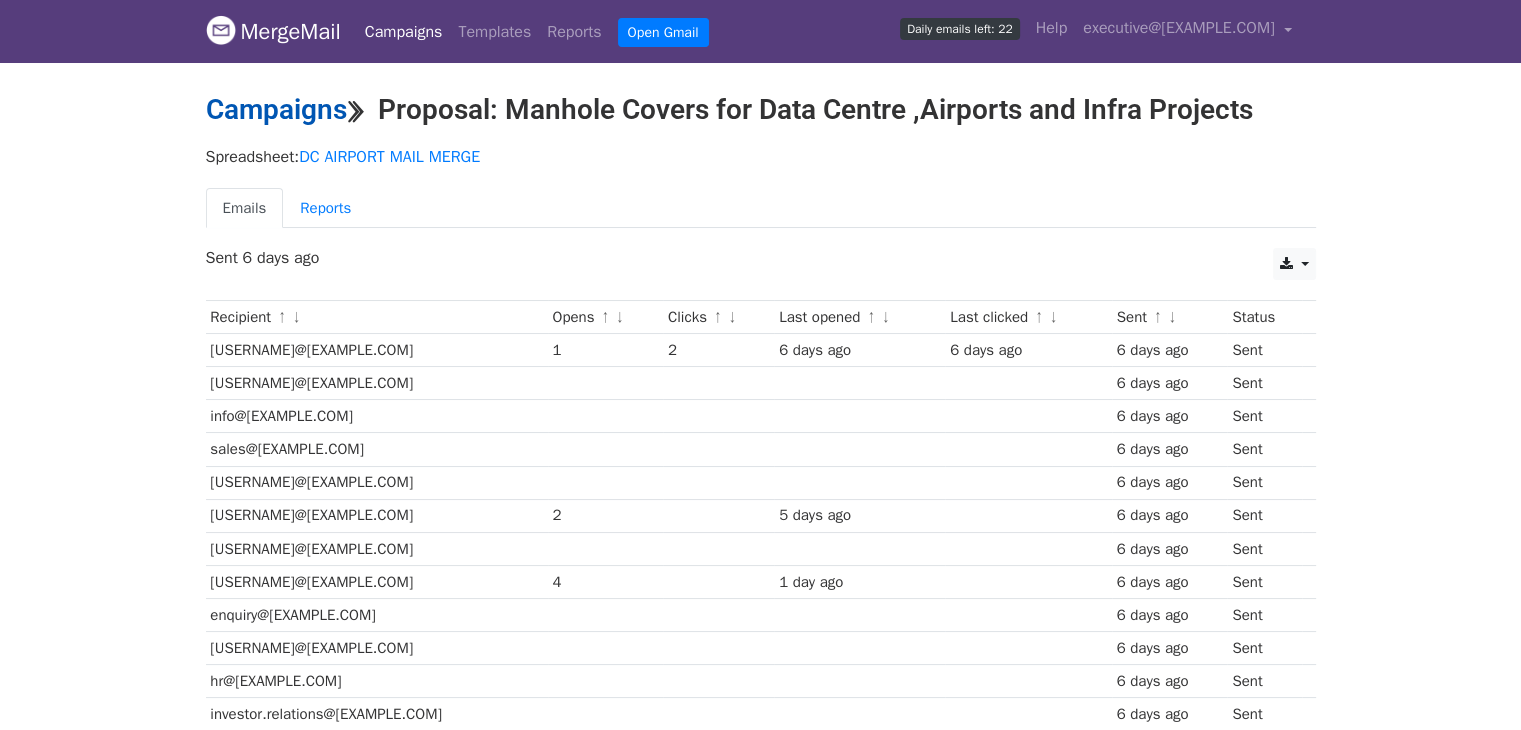 click on "Campaigns" at bounding box center (276, 109) 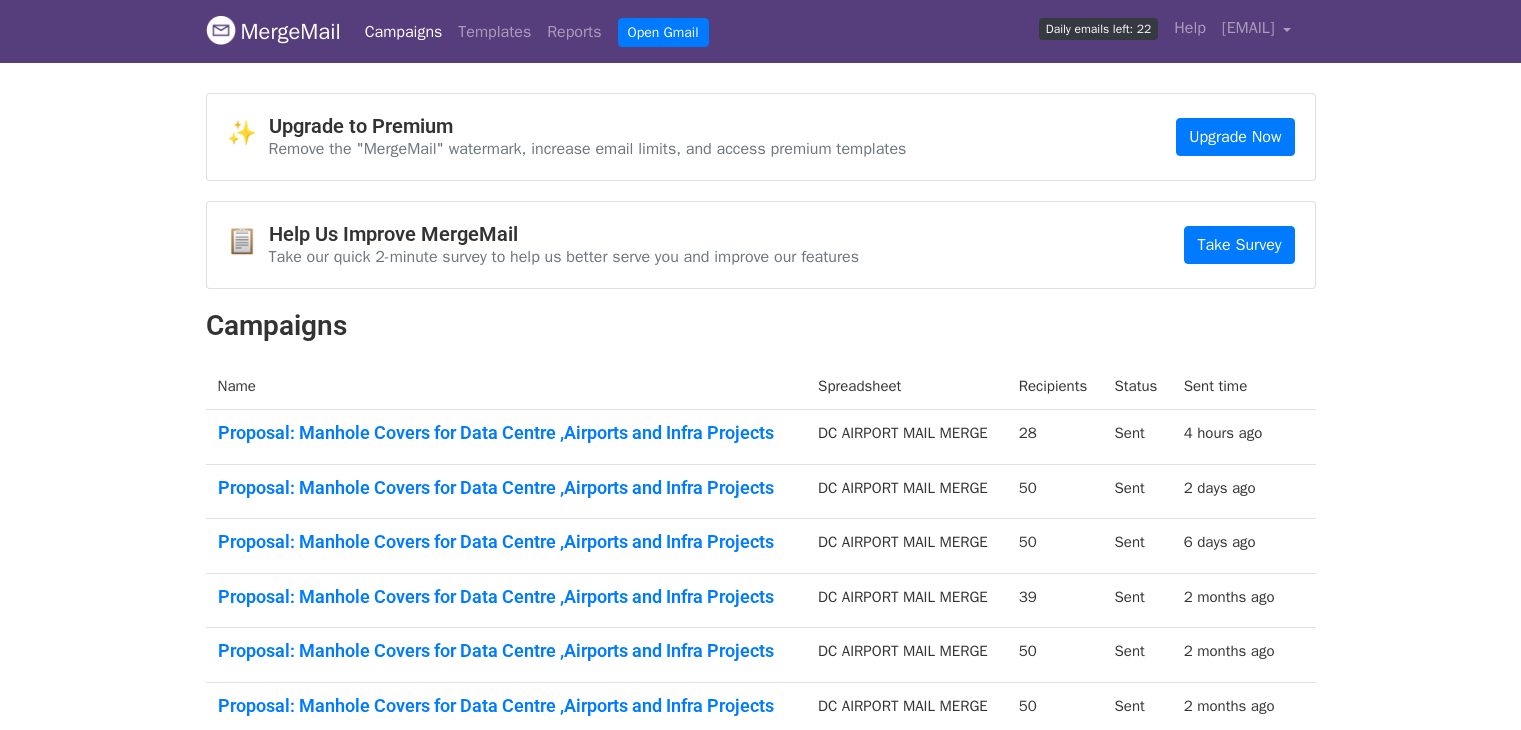 scroll, scrollTop: 0, scrollLeft: 0, axis: both 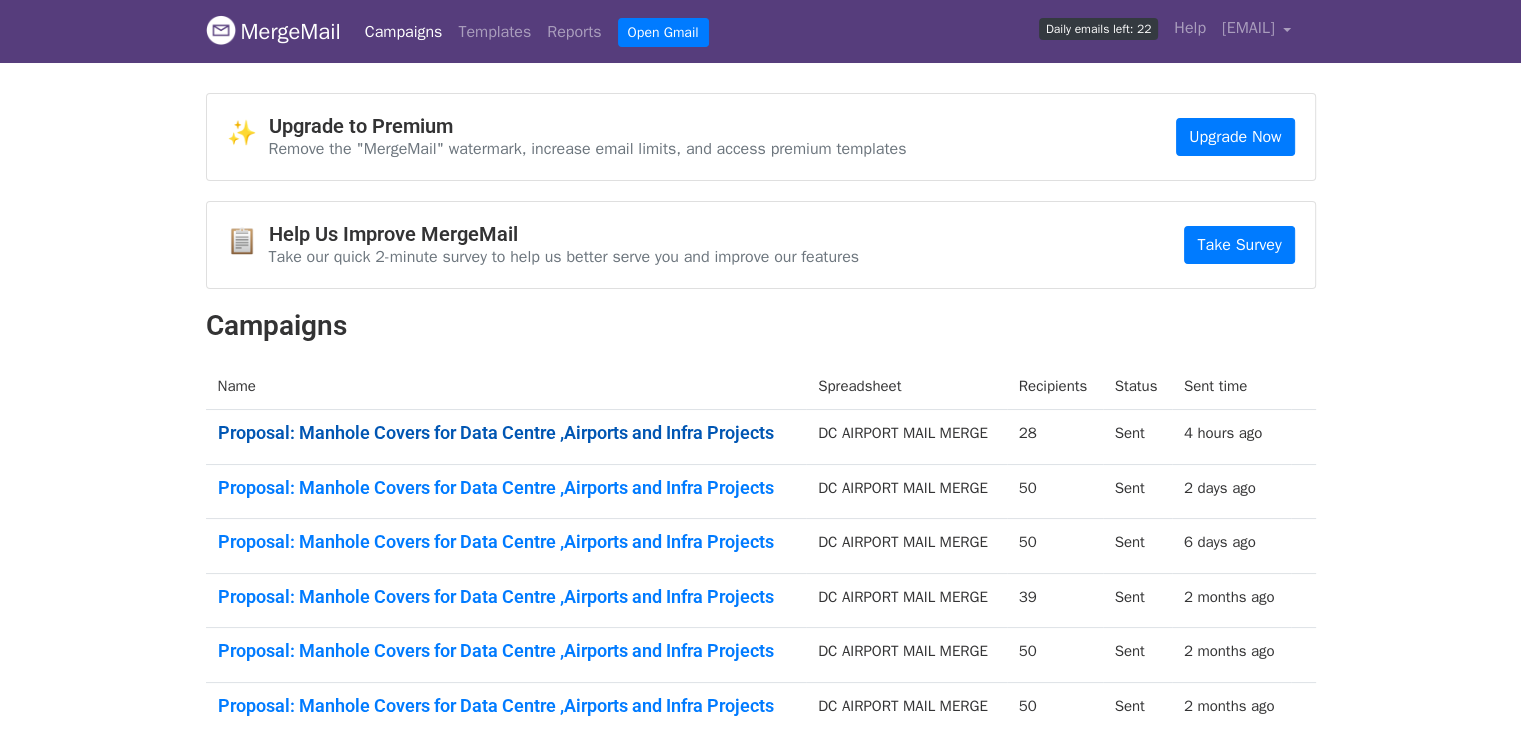 click on "Proposal: Manhole Covers for Data Centre ,Airports and Infra Projects" at bounding box center [506, 433] 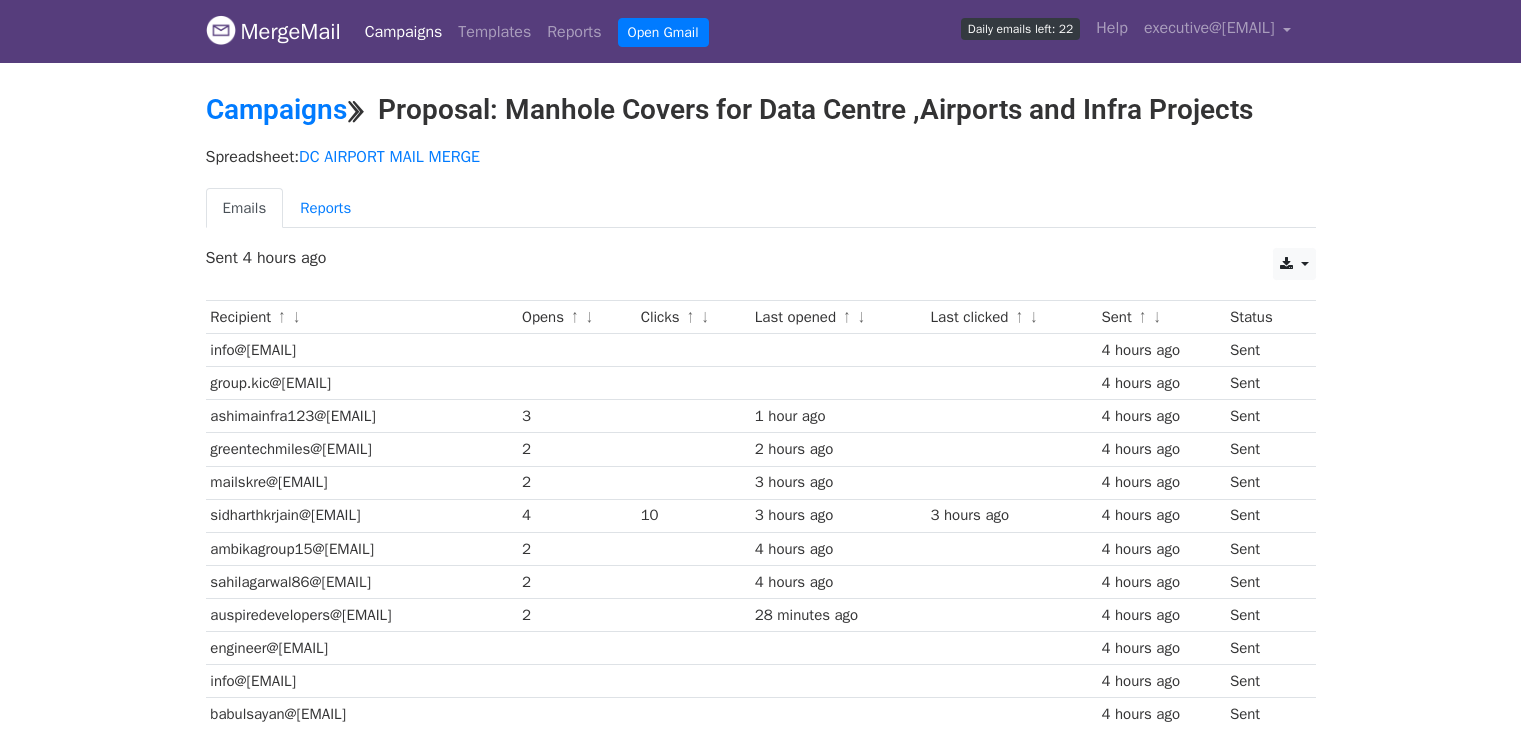 scroll, scrollTop: 0, scrollLeft: 0, axis: both 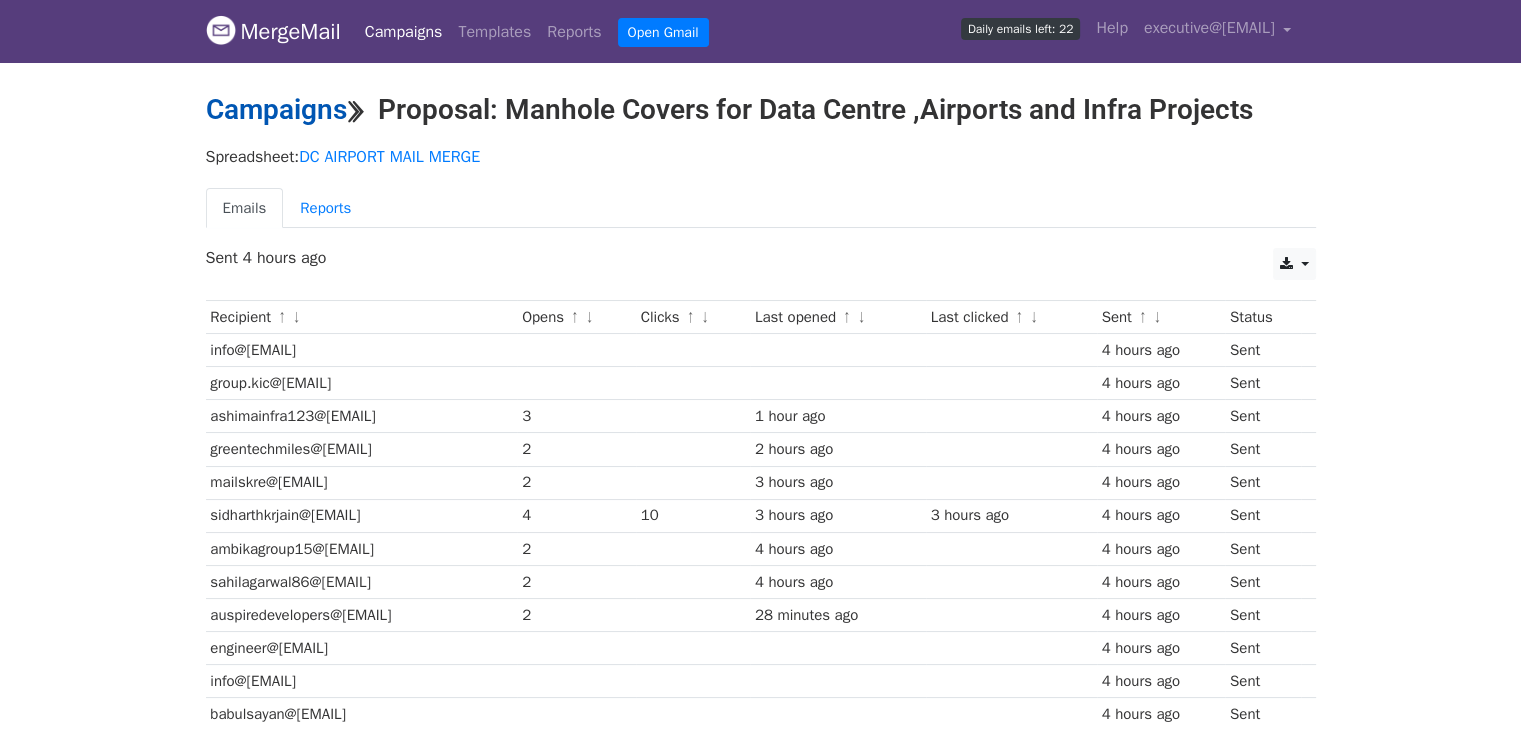 click on "Campaigns" at bounding box center [276, 109] 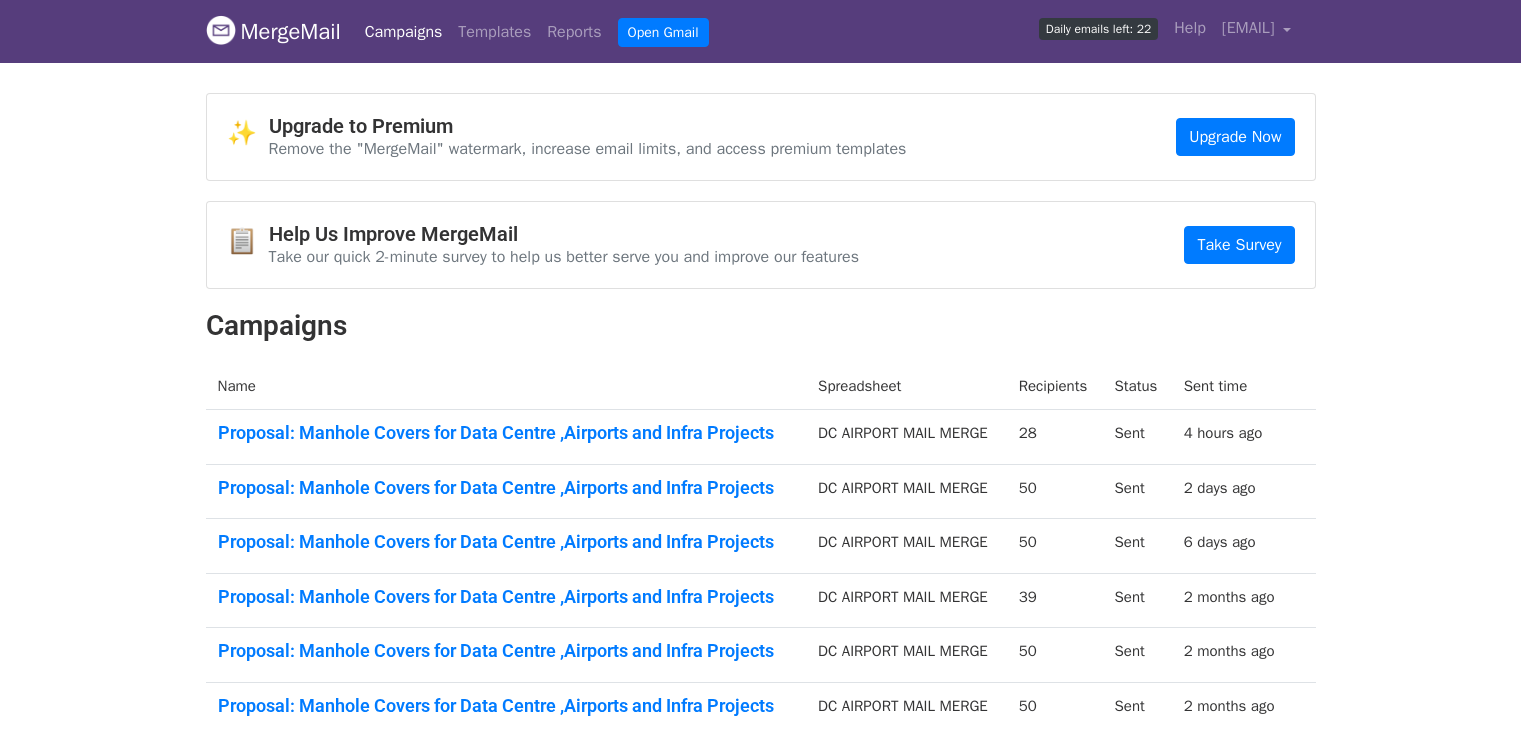 scroll, scrollTop: 0, scrollLeft: 0, axis: both 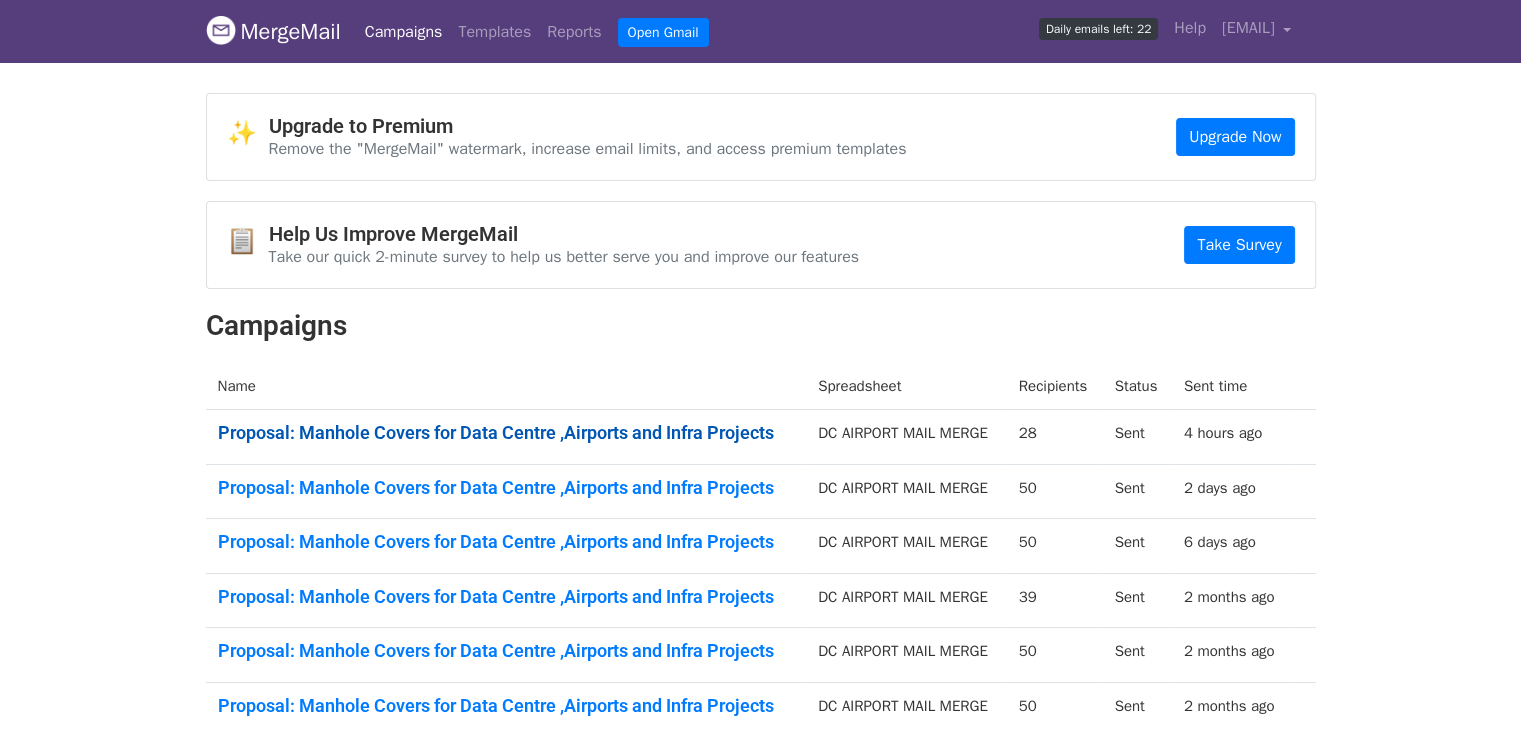 click on "Proposal: Manhole Covers for Data Centre ,Airports and Infra Projects" at bounding box center (506, 433) 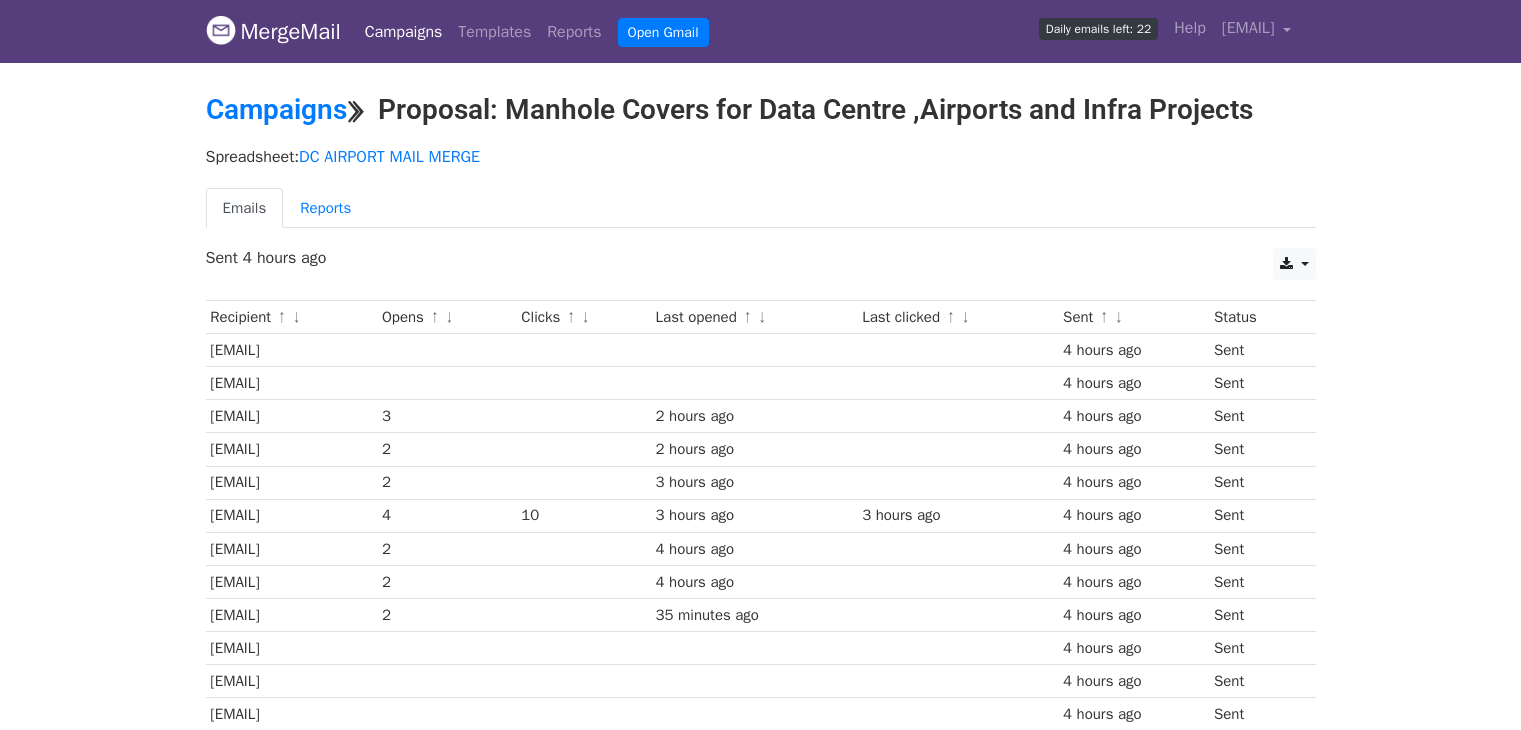 scroll, scrollTop: 0, scrollLeft: 0, axis: both 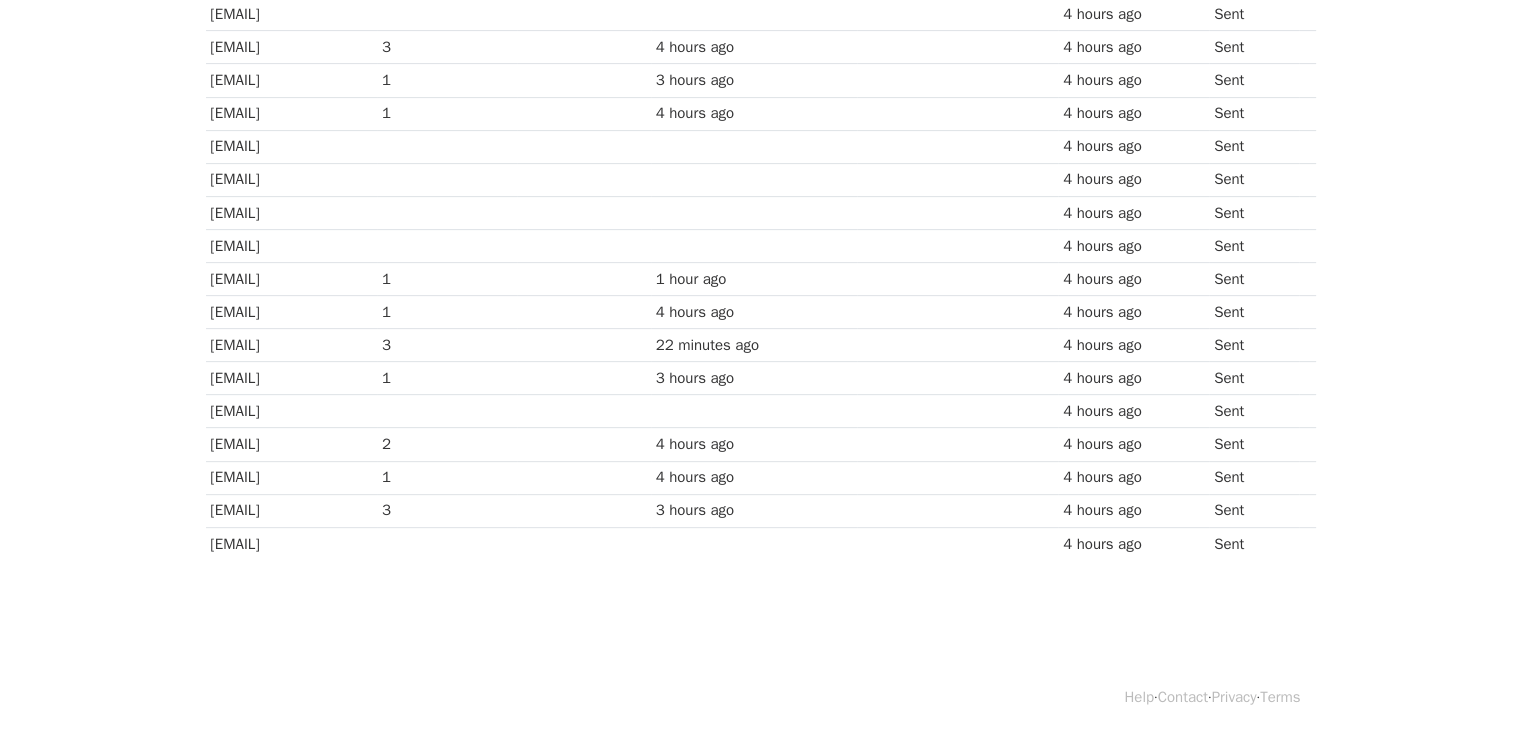 drag, startPoint x: 212, startPoint y: 369, endPoint x: 384, endPoint y: 466, distance: 197.46645 